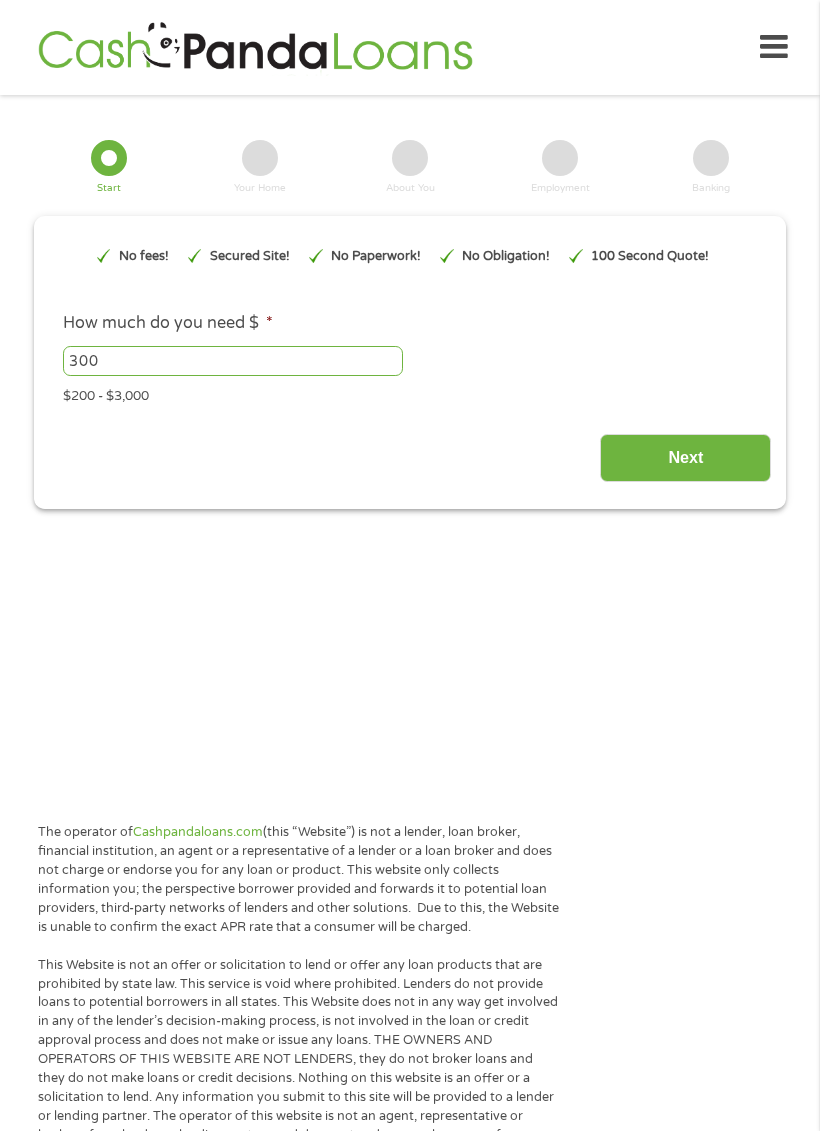 type on "EAIaIQobChMIjYqly4r3jgMVkEtHAR01fgtgEAAYAiAAEgJiOfD_BwE" 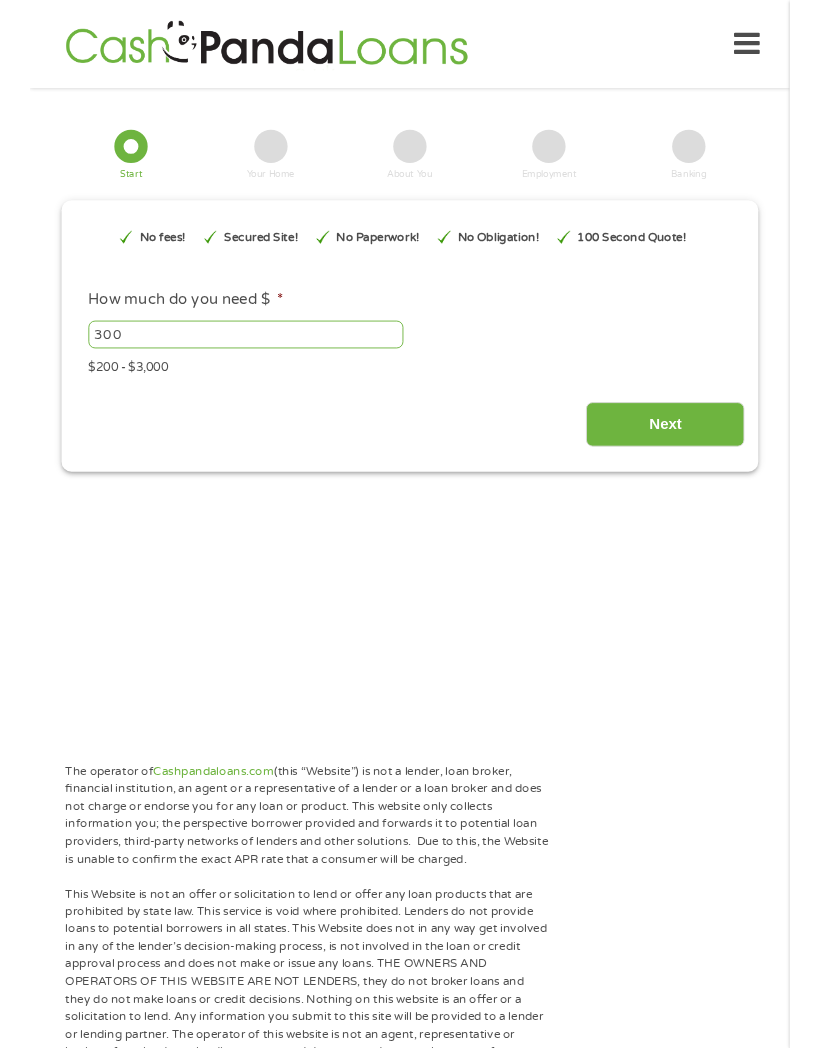 scroll, scrollTop: 8, scrollLeft: 8, axis: both 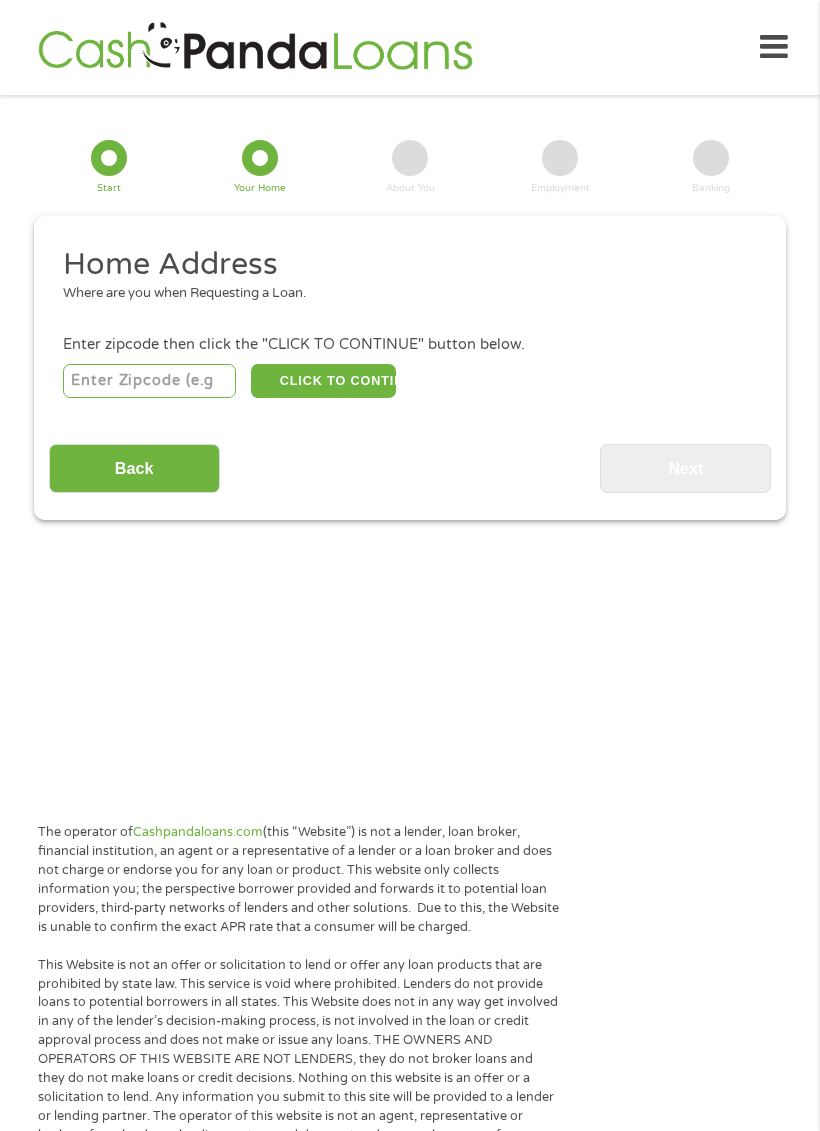 click at bounding box center [150, 381] 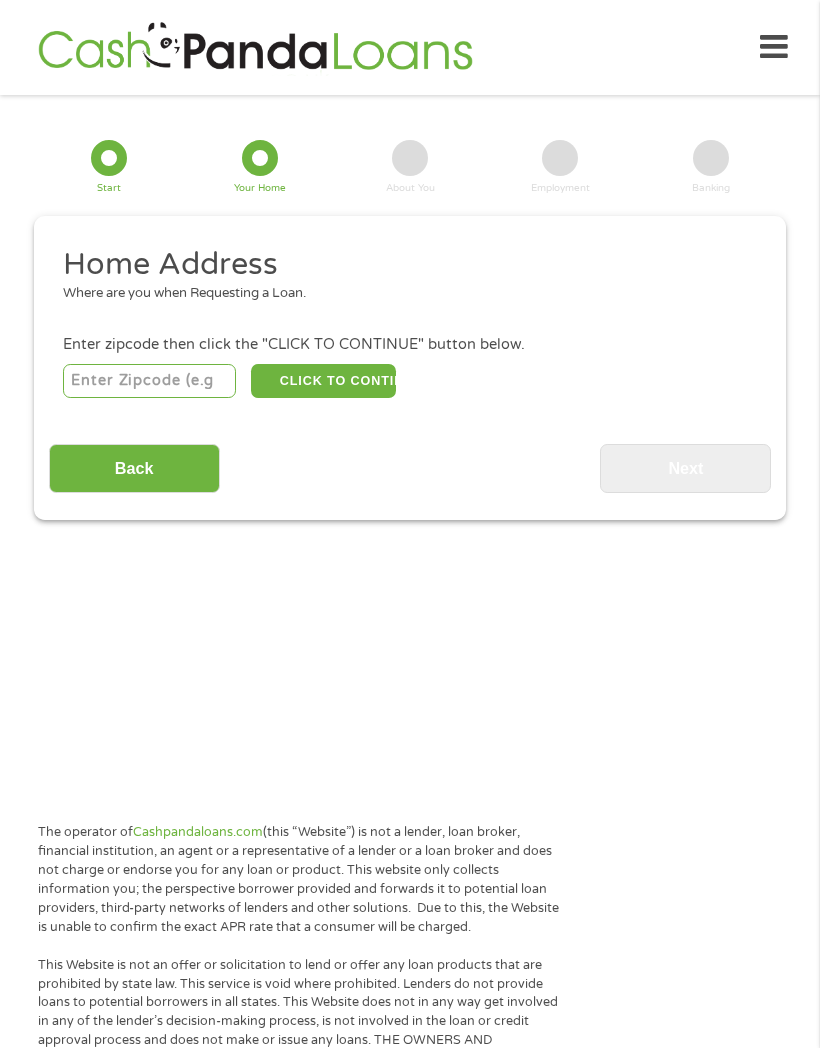 type on "[NUMBER]" 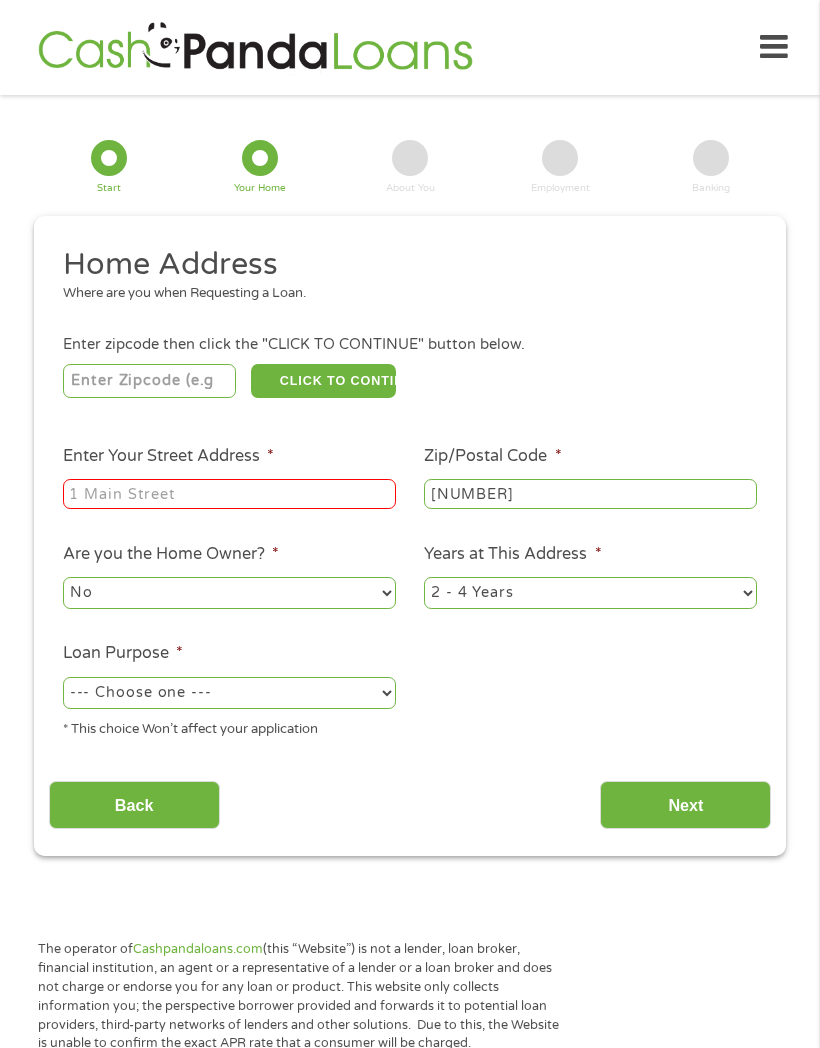 click on "Enter Your Street Address *" at bounding box center [229, 494] 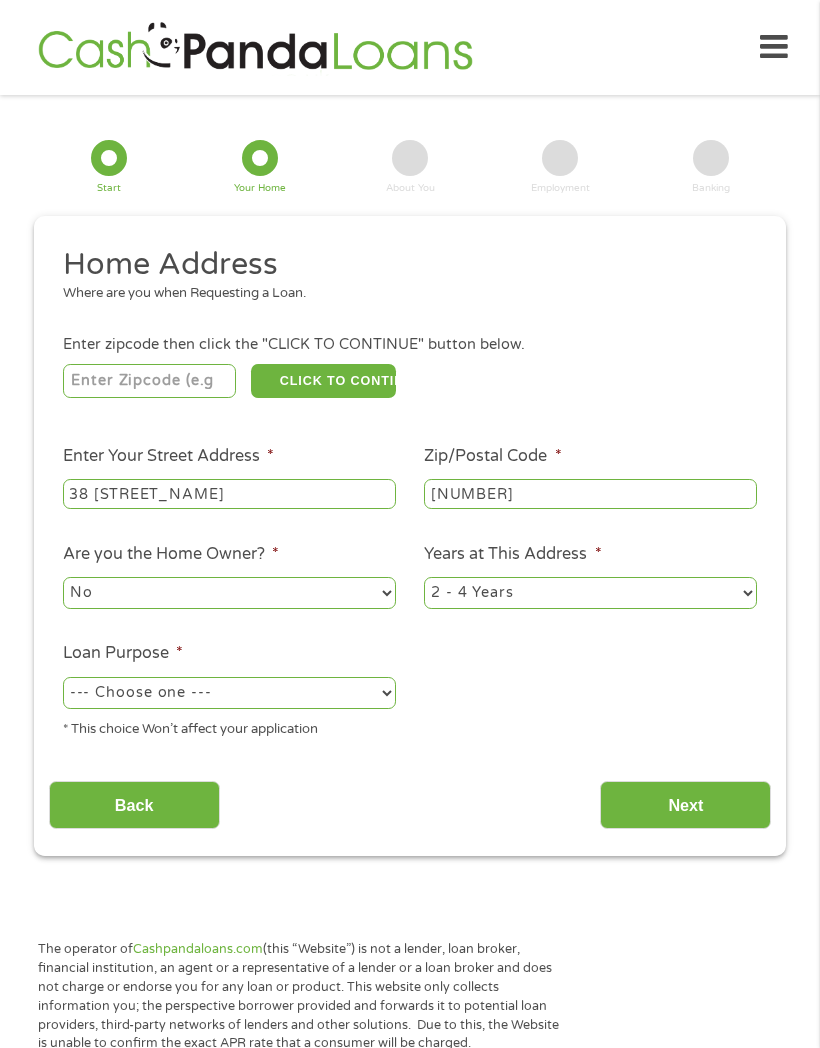 type on "38 [STREET_NAME]" 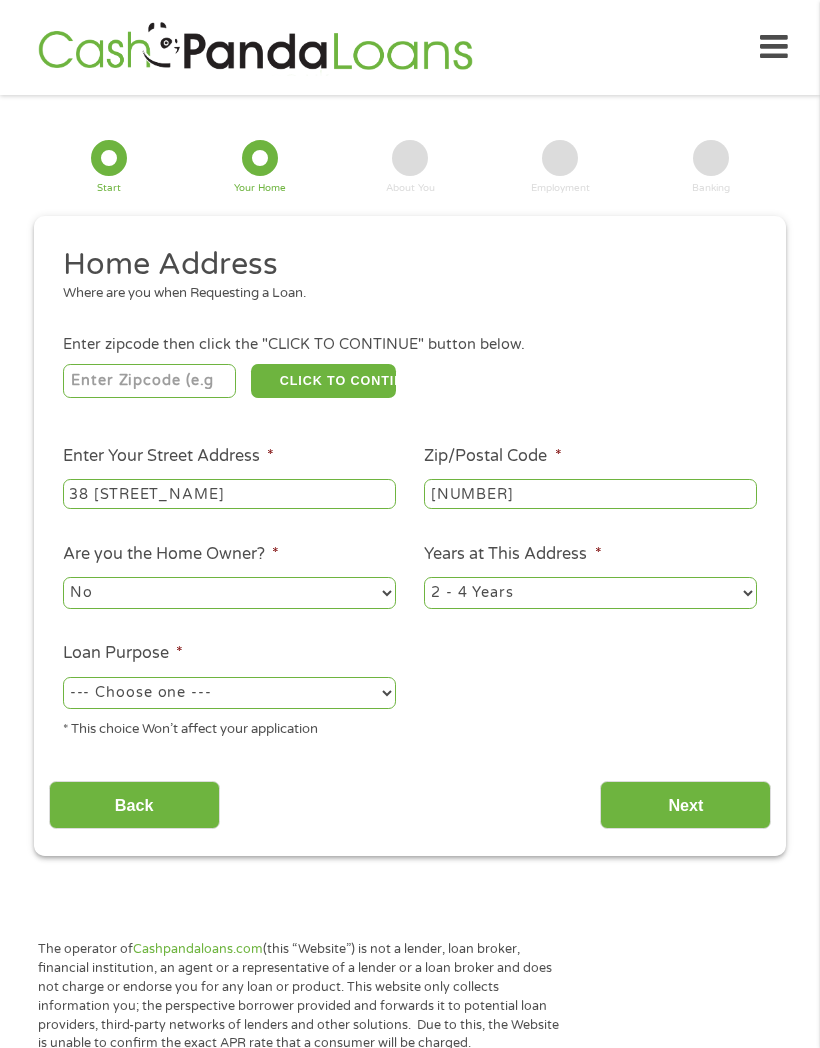 select on "60months" 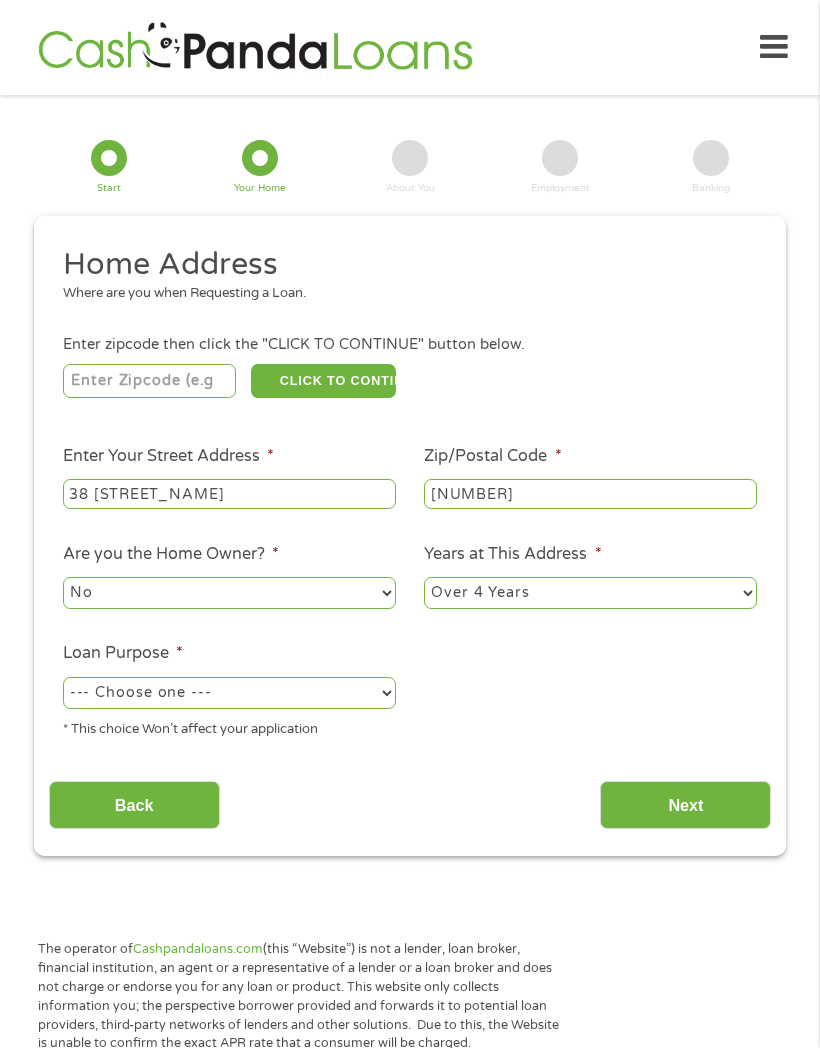click on "--- Choose one --- Pay Bills Debt Consolidation Home Improvement Major Purchase Car Loan Short Term Cash Medical Expenses Other" at bounding box center [229, 693] 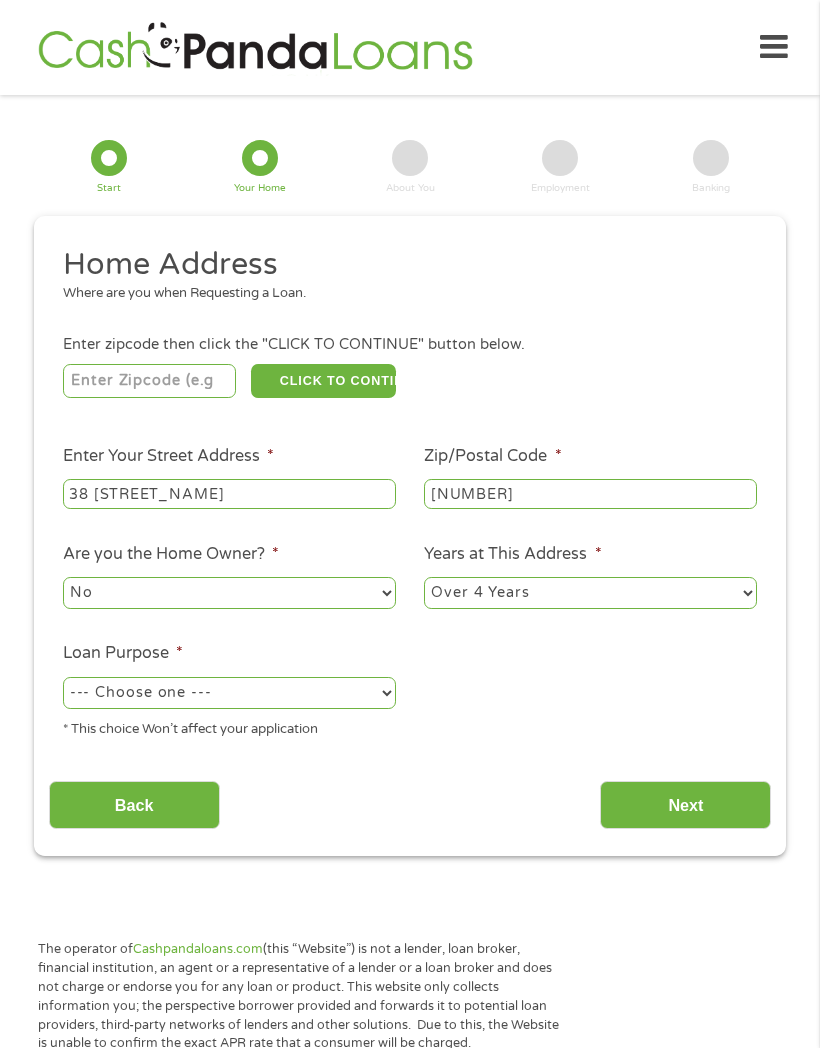 select on "shorttermcash" 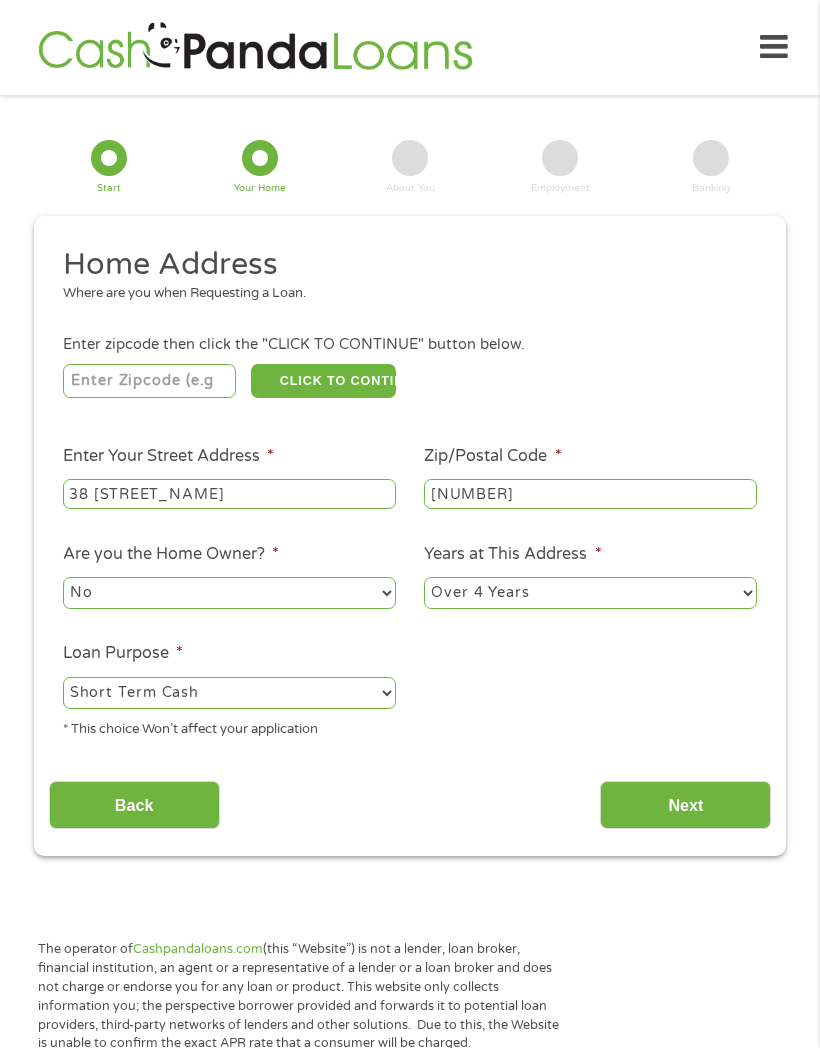 click on "Next" at bounding box center (685, 805) 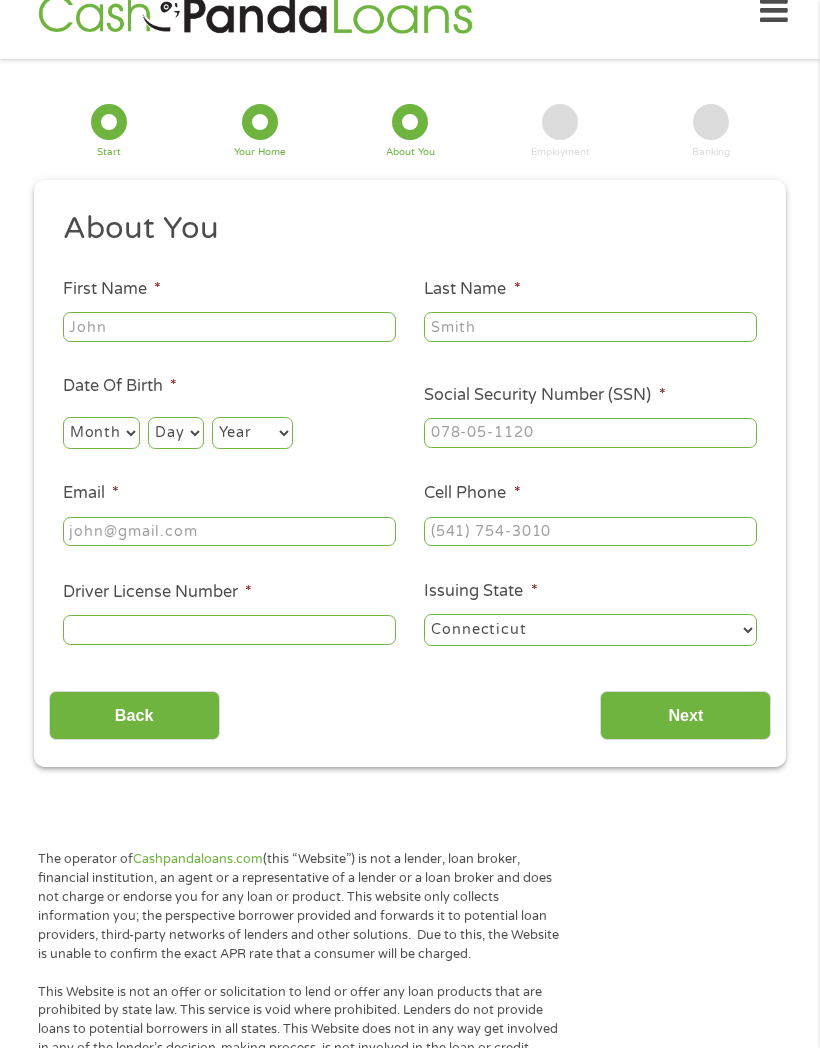 scroll, scrollTop: 40, scrollLeft: 0, axis: vertical 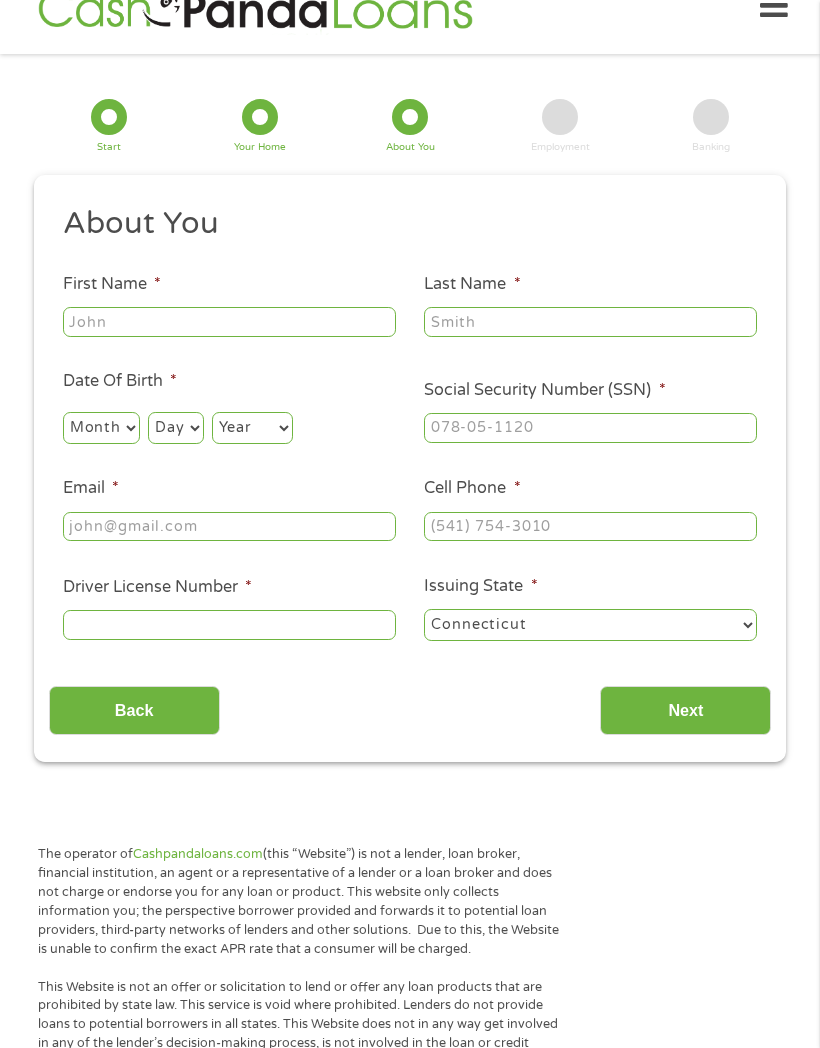click on "First Name *" at bounding box center (229, 322) 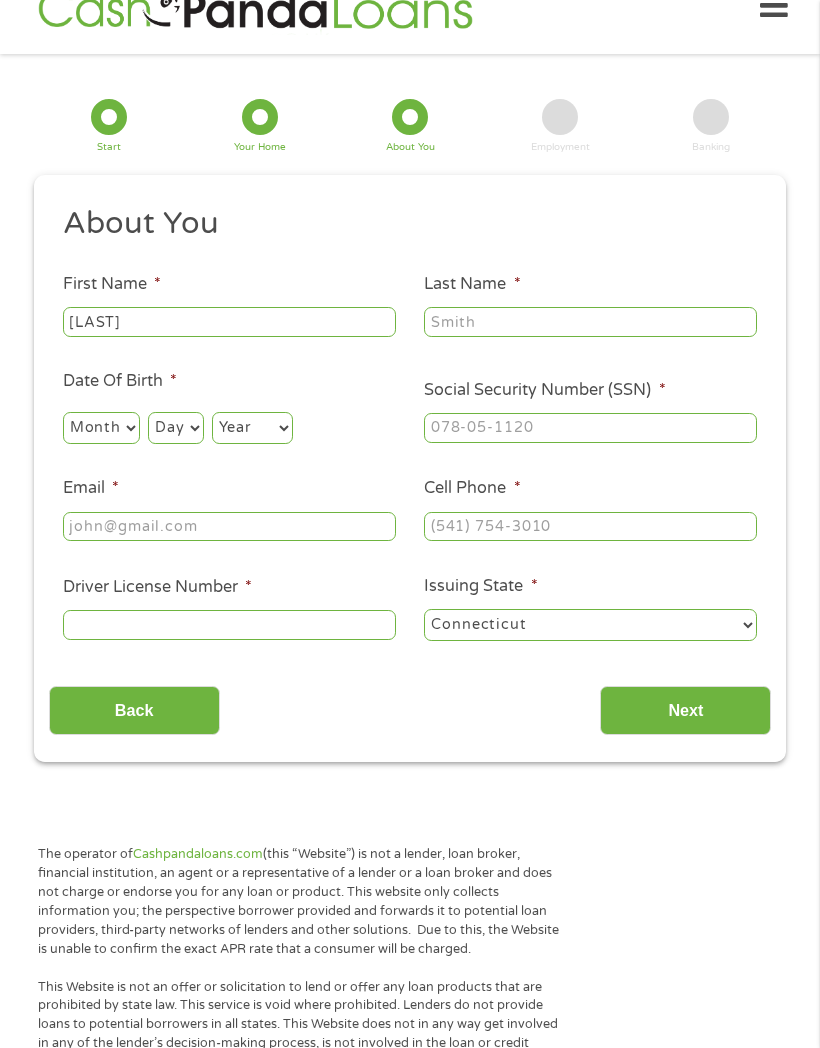 type on "[LAST]" 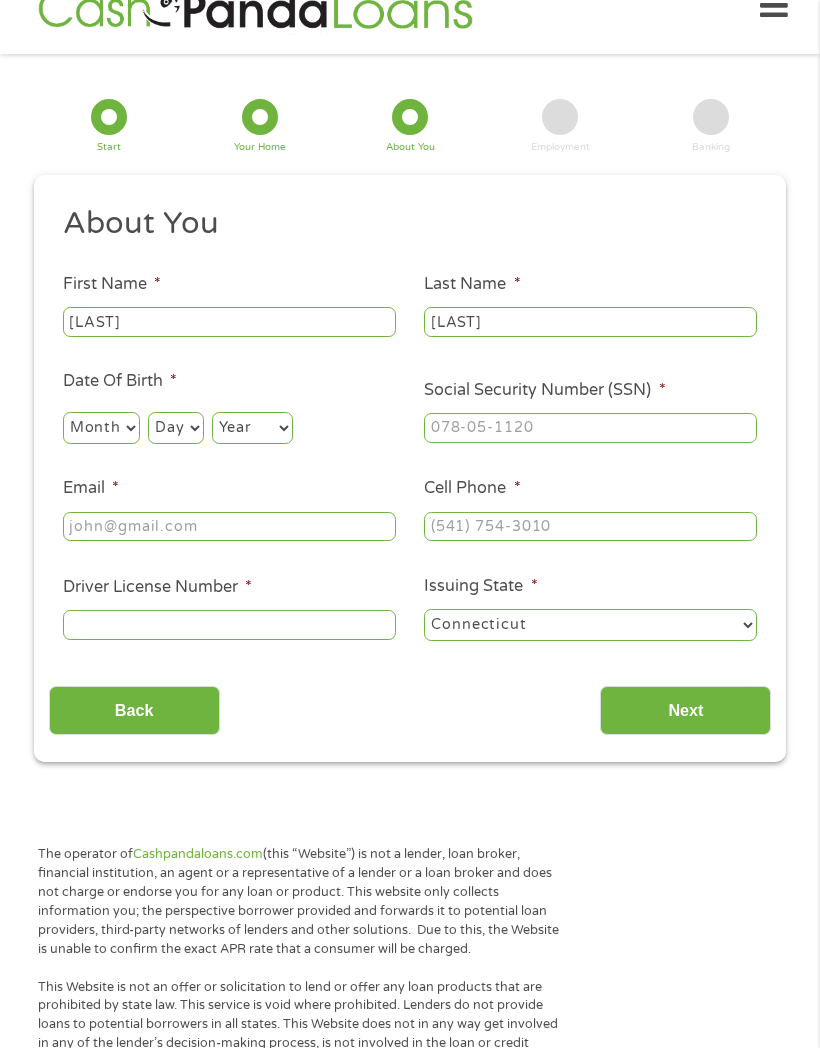 type on "[LAST]" 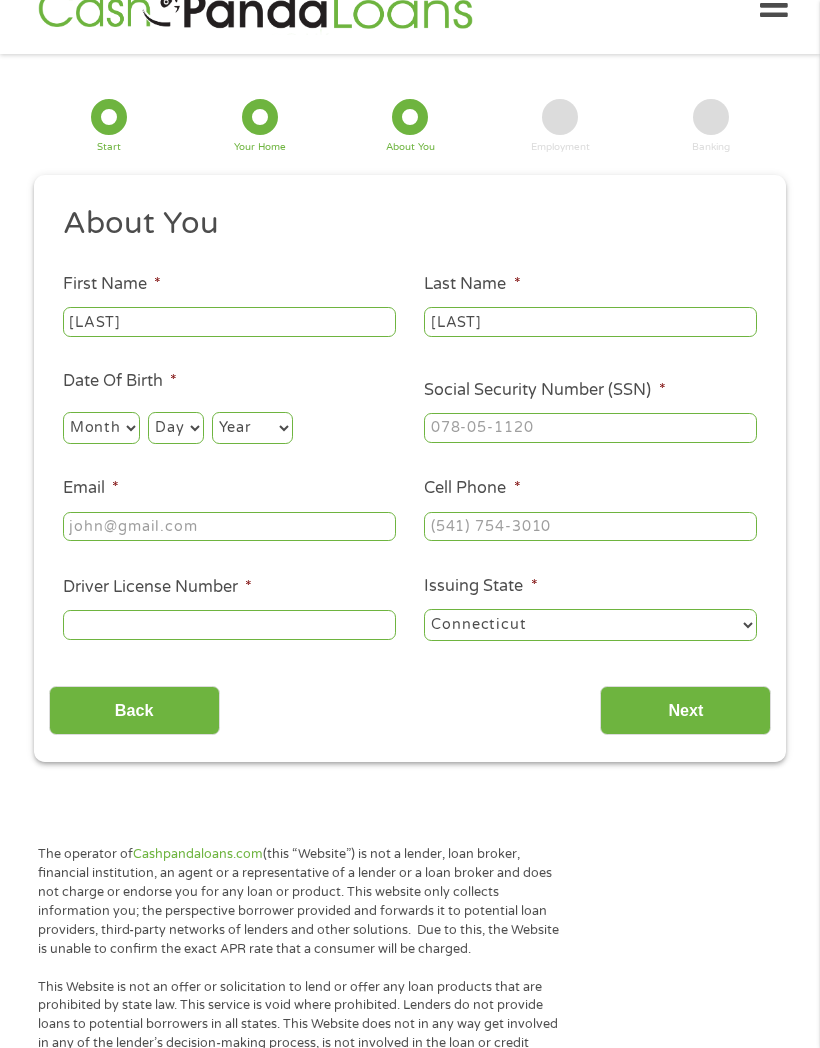 scroll, scrollTop: 41, scrollLeft: 0, axis: vertical 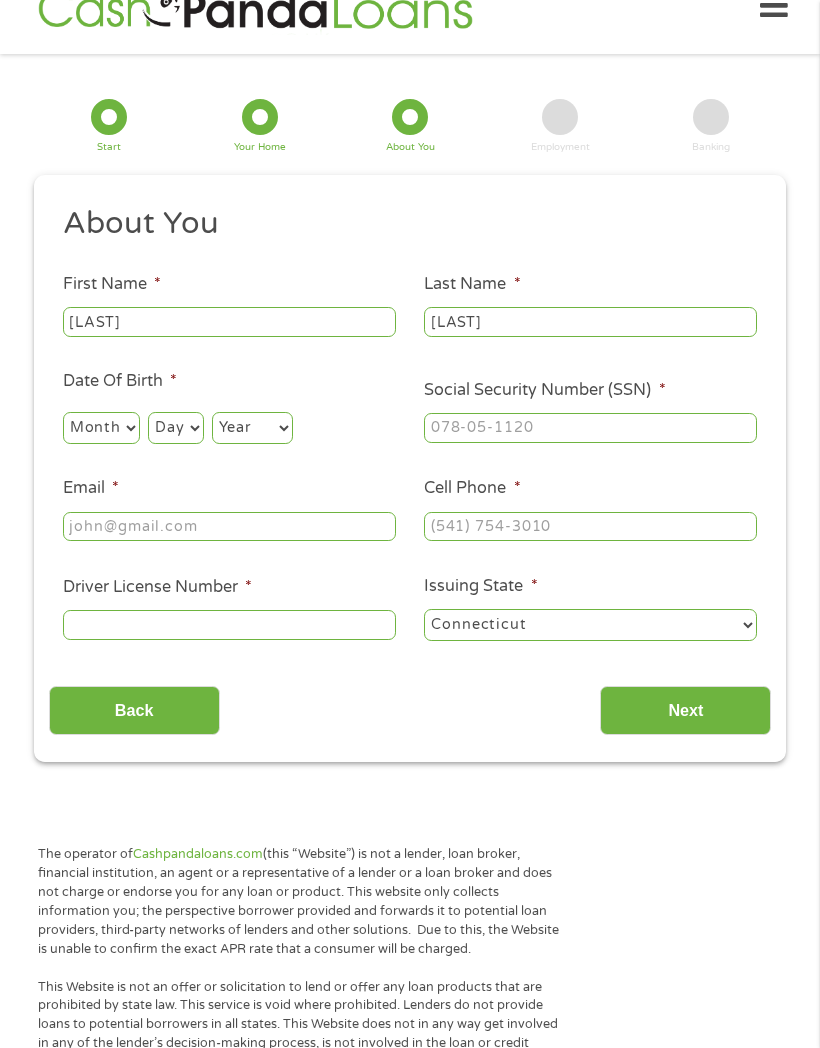 select on "6" 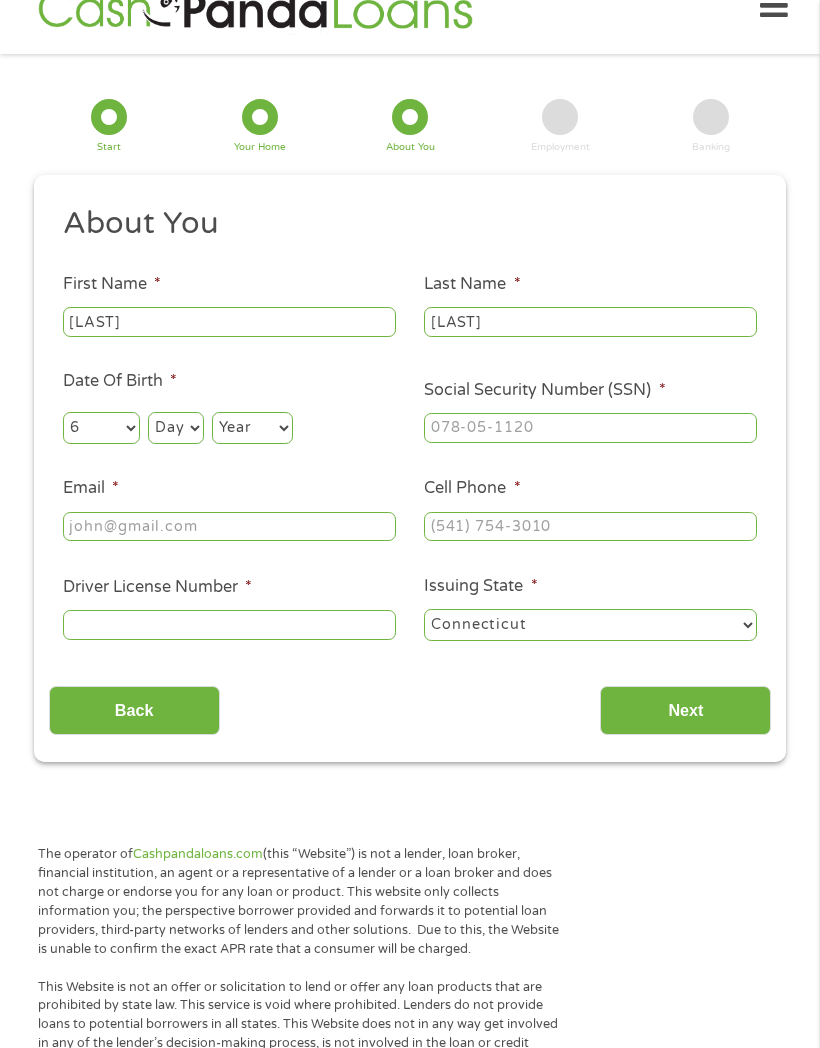 click on "Day 1 2 3 4 5 6 7 8 9 10 11 12 13 14 15 16 17 18 19 20 21 22 23 24 25 26 27 28 29 30 31" at bounding box center [175, 428] 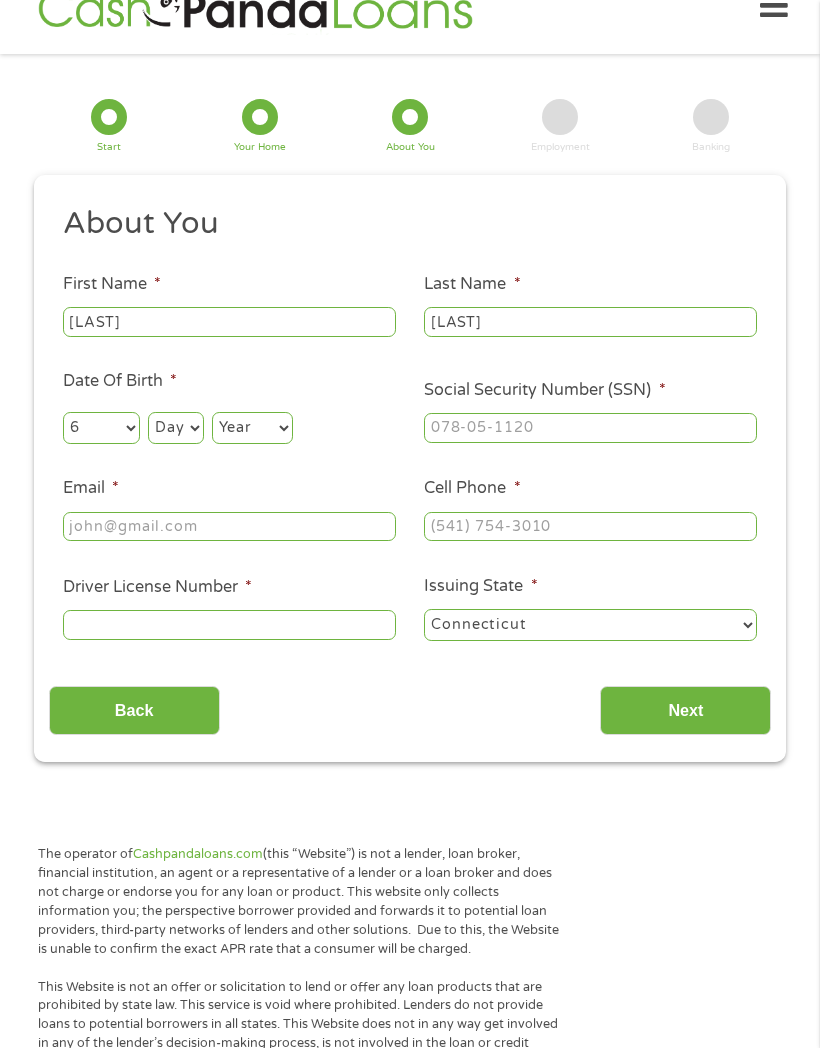 select on "18" 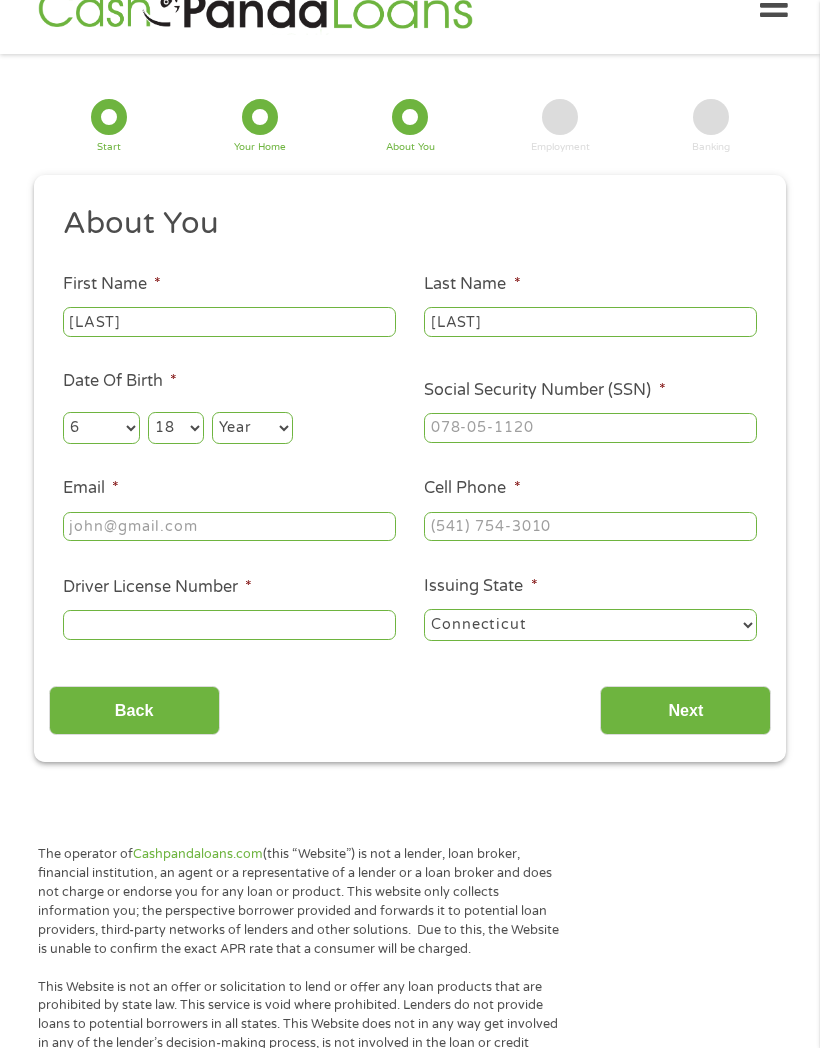 click on "Year 2007 2006 2005 2004 2003 2002 2001 2000 1999 1998 1997 1996 1995 1994 1993 1992 1991 1990 1989 1988 1987 1986 1985 1984 1983 1982 1981 1980 1979 1978 1977 1976 1975 1974 1973 1972 1971 1970 1969 1968 1967 1966 1965 1964 1963 1962 1961 1960 1959 1958 1957 1956 1955 1954 1953 1952 1951 1950 1949 1948 1947 1946 1945 1944 1943 1942 1941 1940 1939 1938 1937 1936 1935 1934 1933 1932 1931 1930 1929 1928 1927 1926 1925 1924 1923 1922 1921 1920" at bounding box center (252, 428) 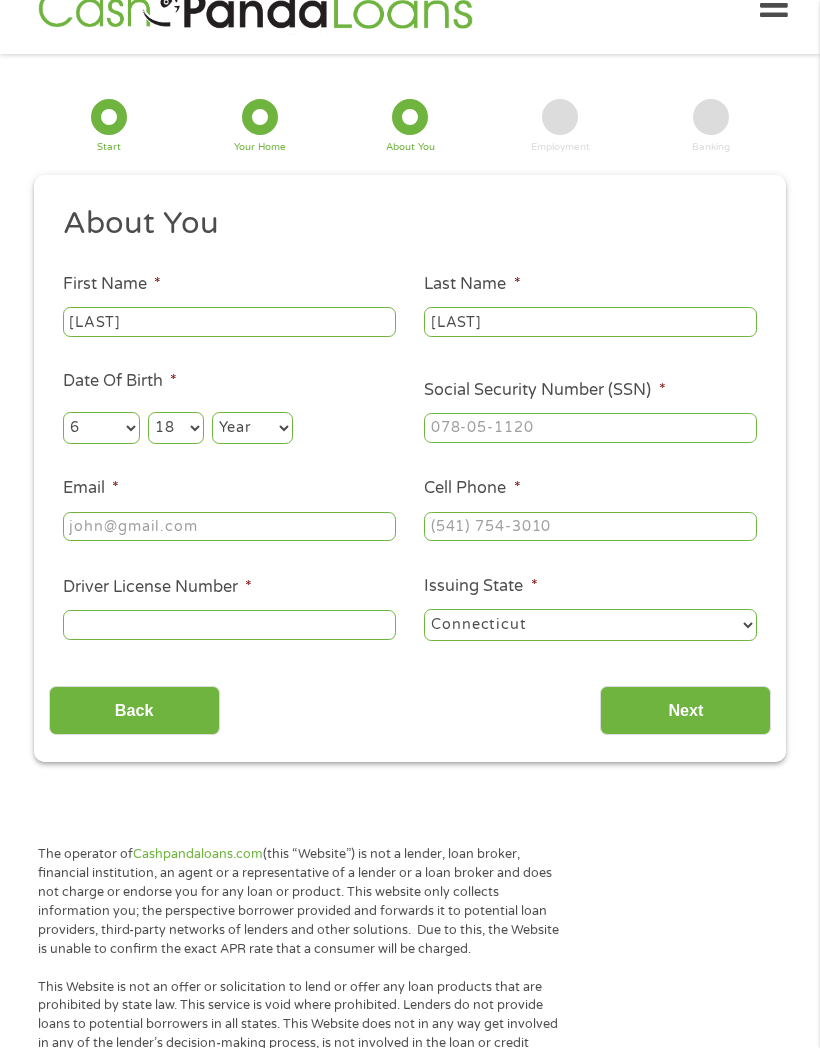 select on "1959" 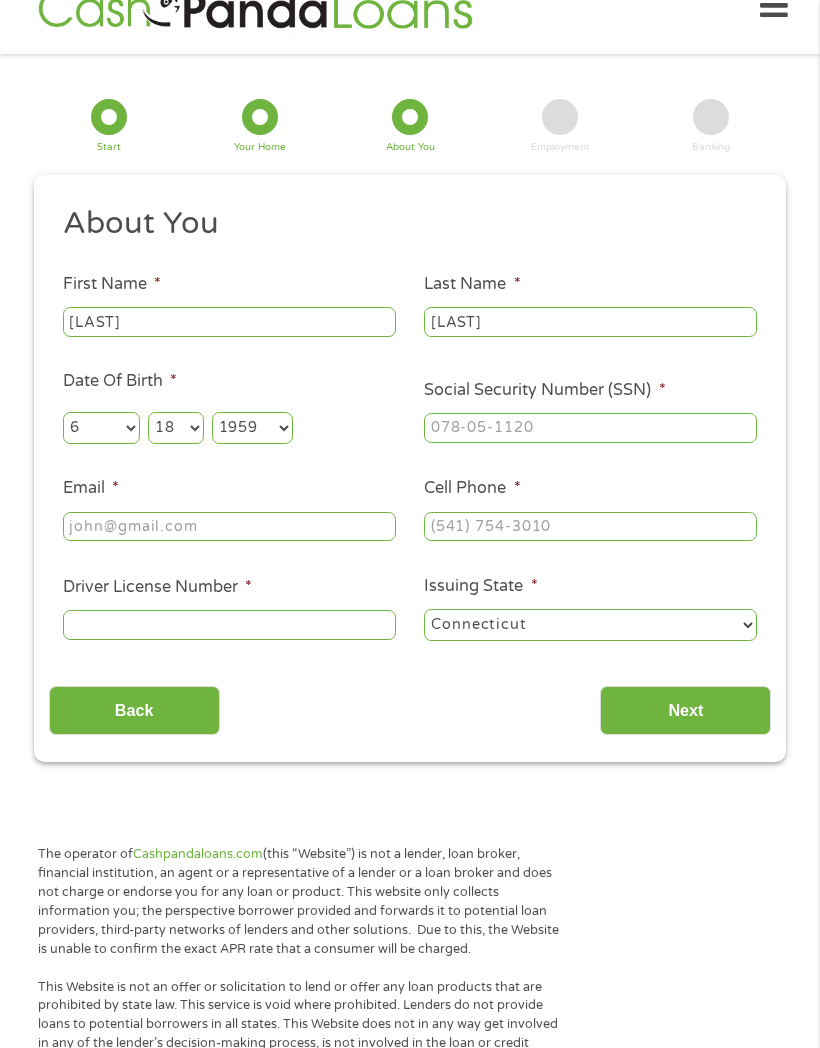 click on "Email *" at bounding box center (229, 527) 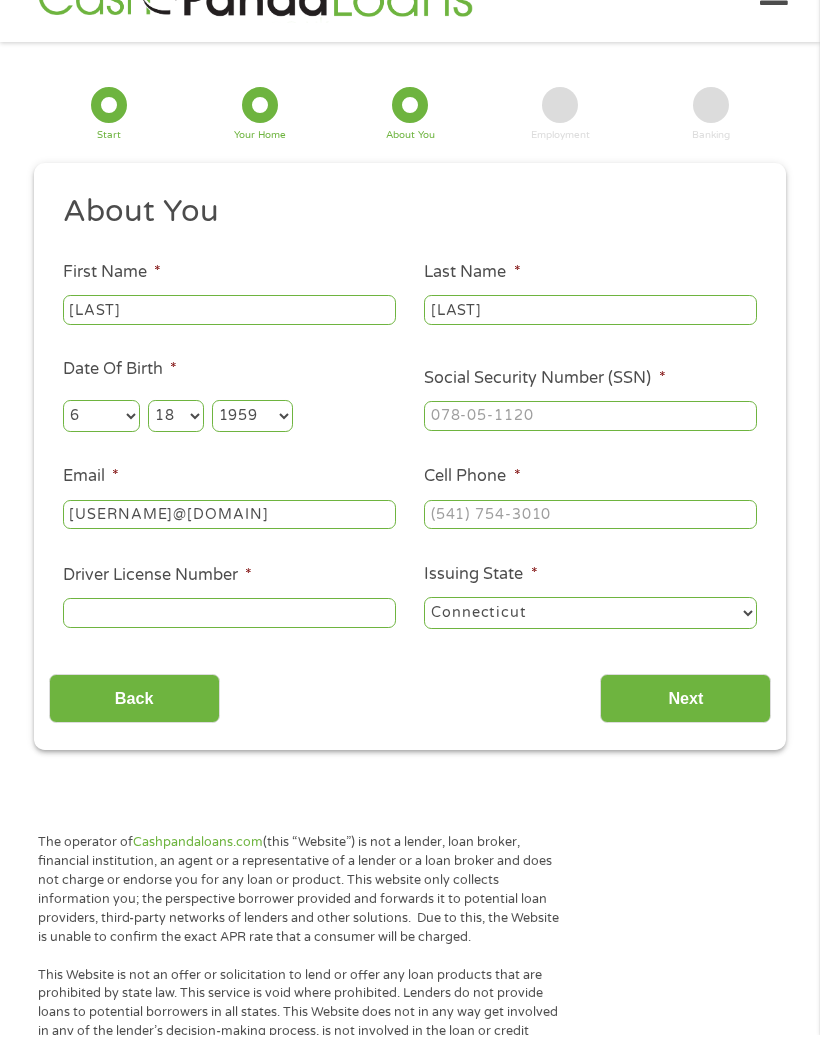 type on "[USERNAME]@[DOMAIN]" 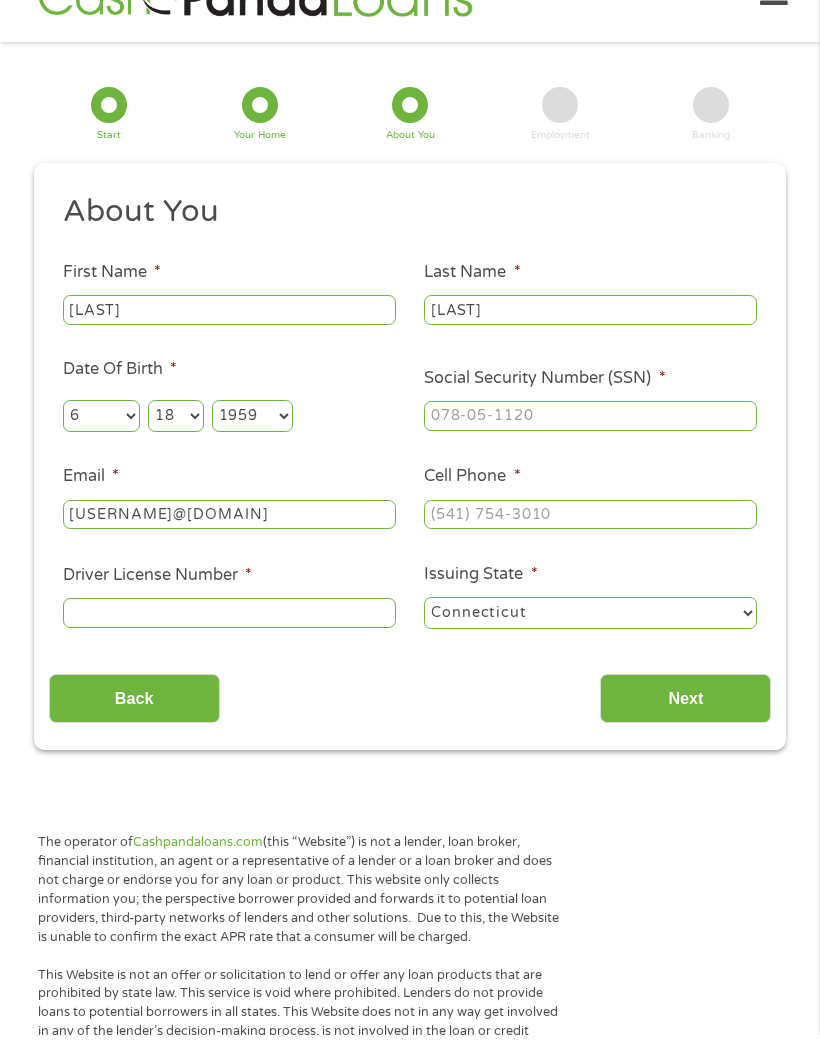 type on "O" 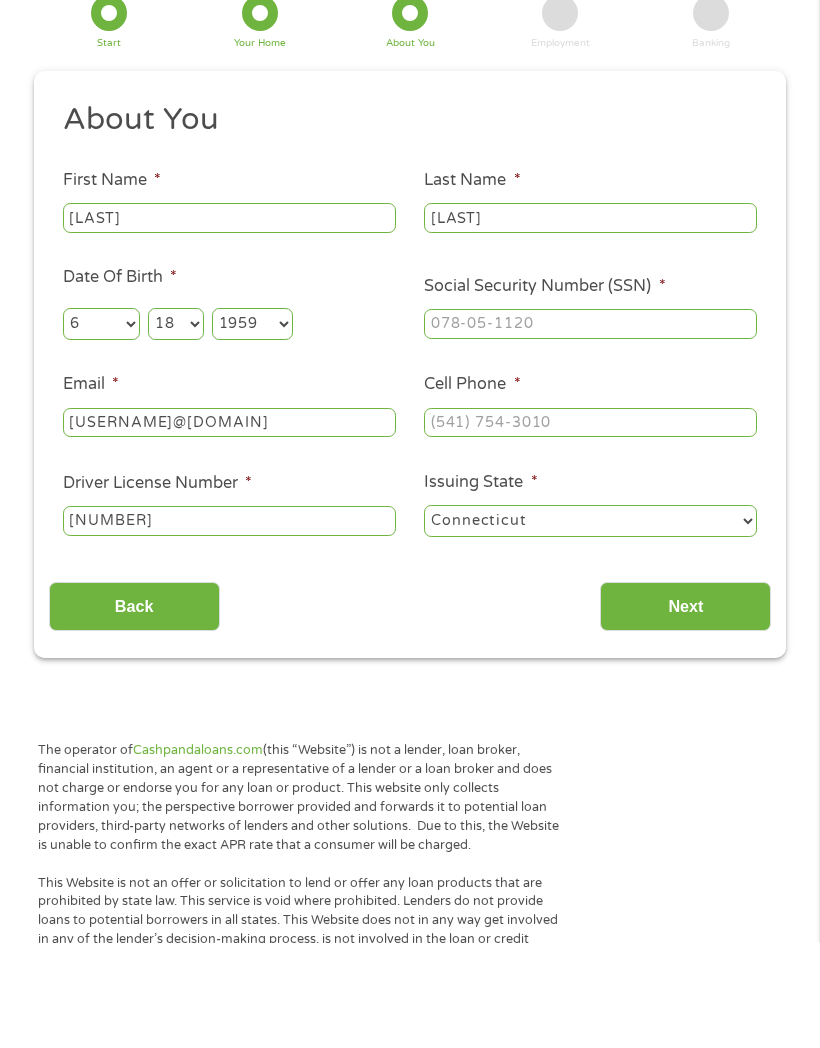 type on "[NUMBER]" 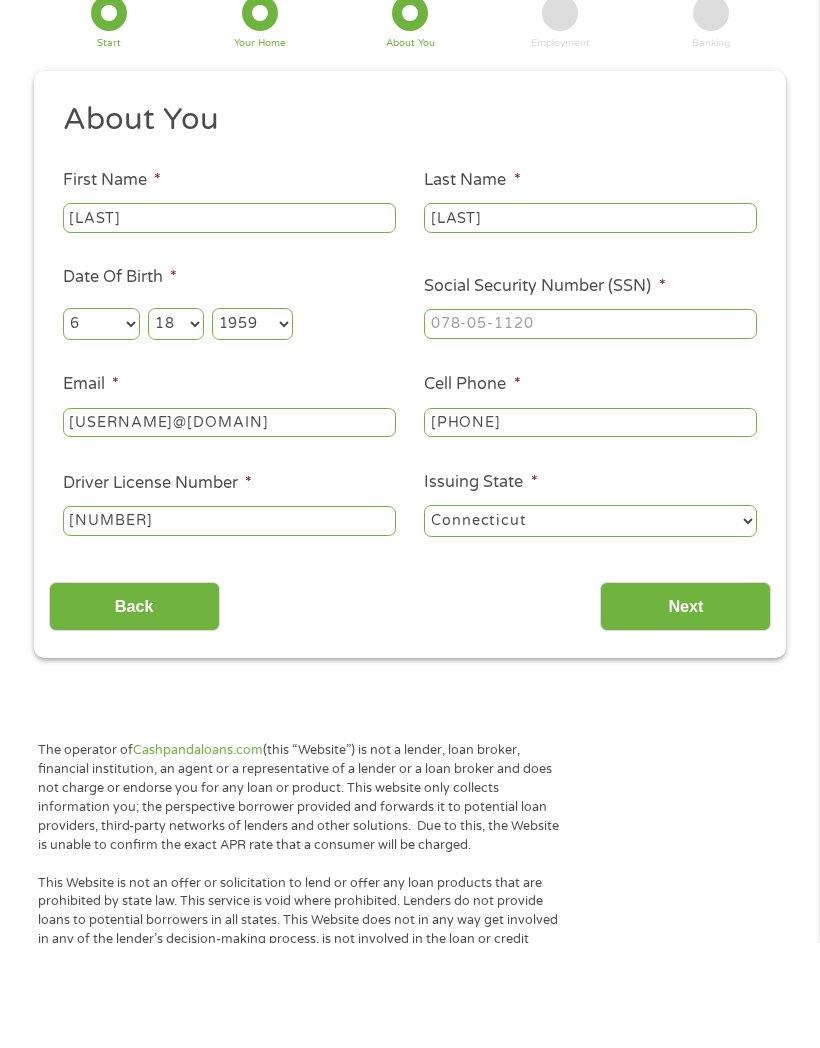 type on "[PHONE]" 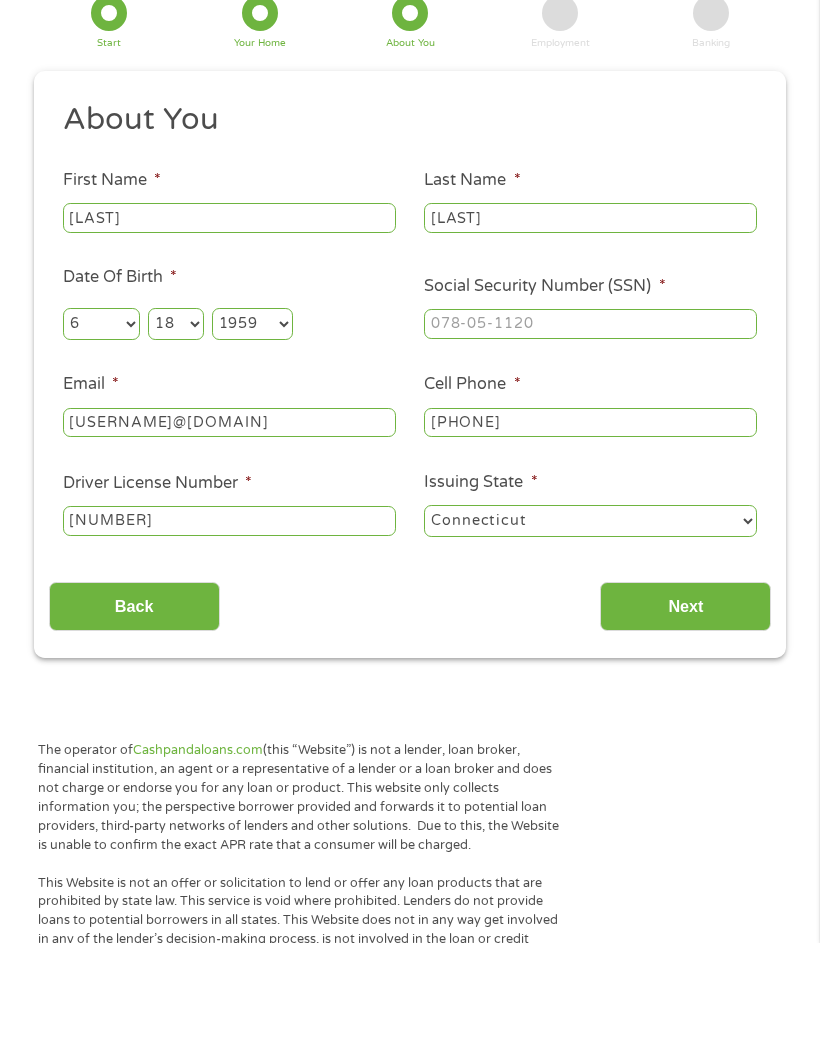 click on "Social Security Number (SSN) *" at bounding box center (590, 429) 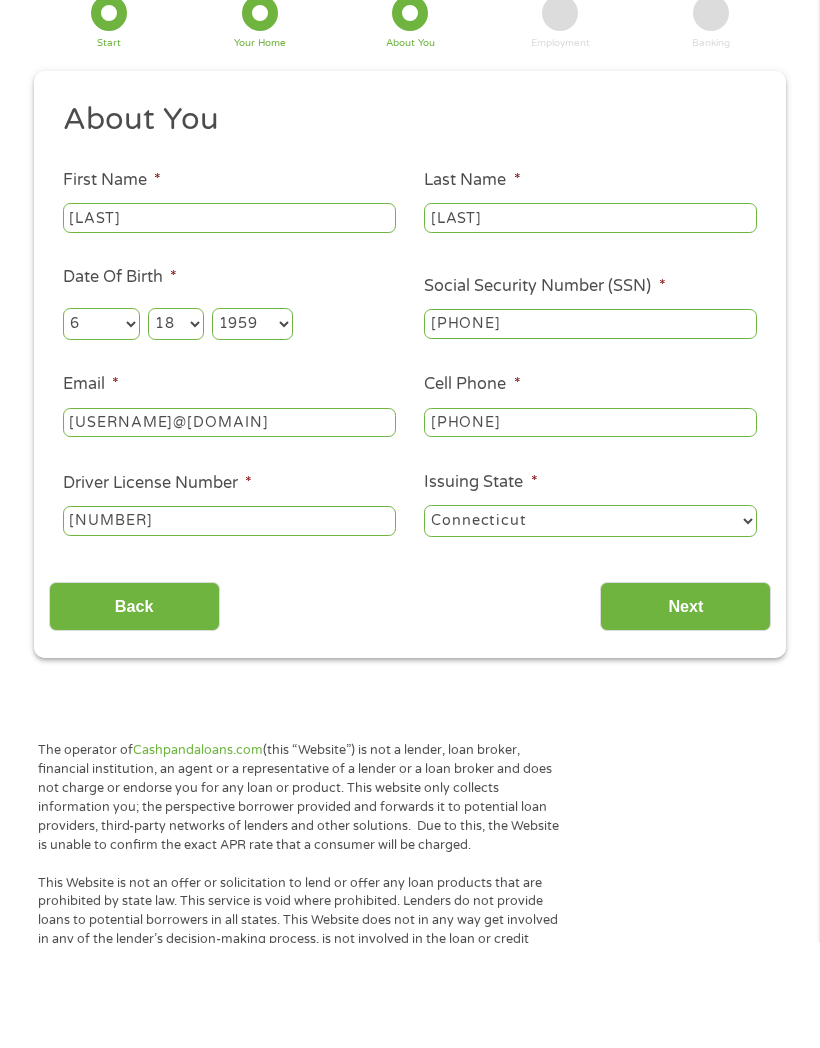 type on "[PHONE]" 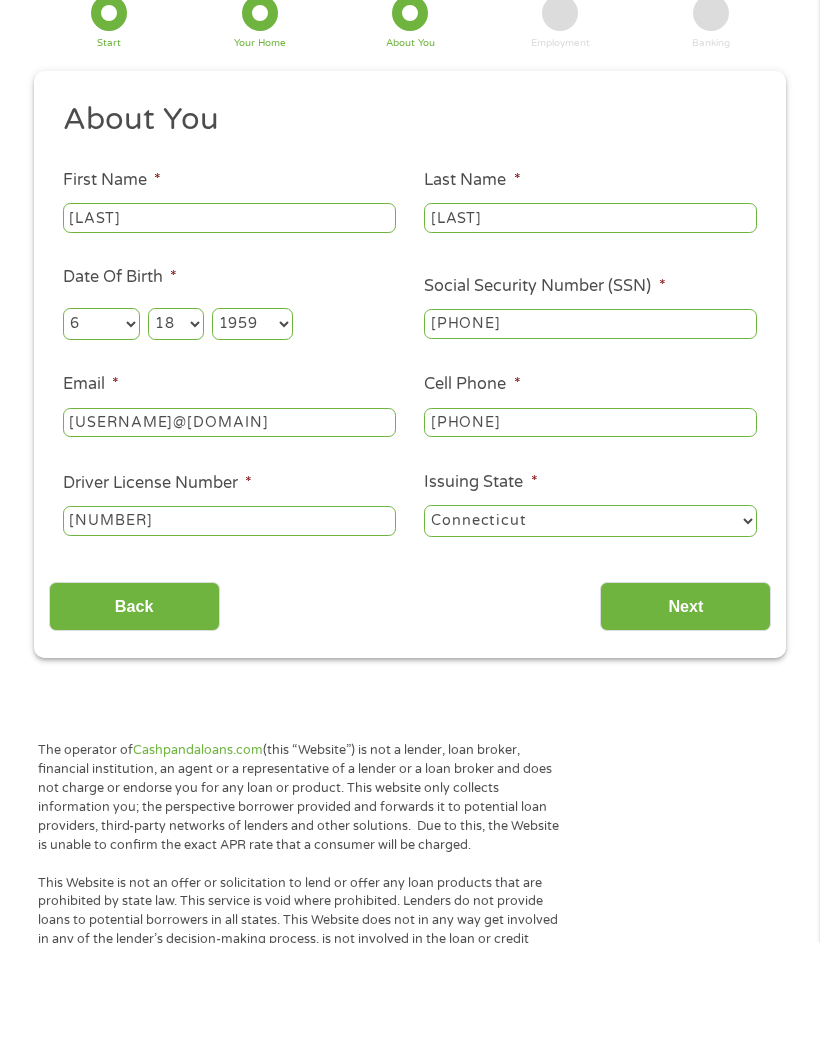 click on "Next" at bounding box center [685, 711] 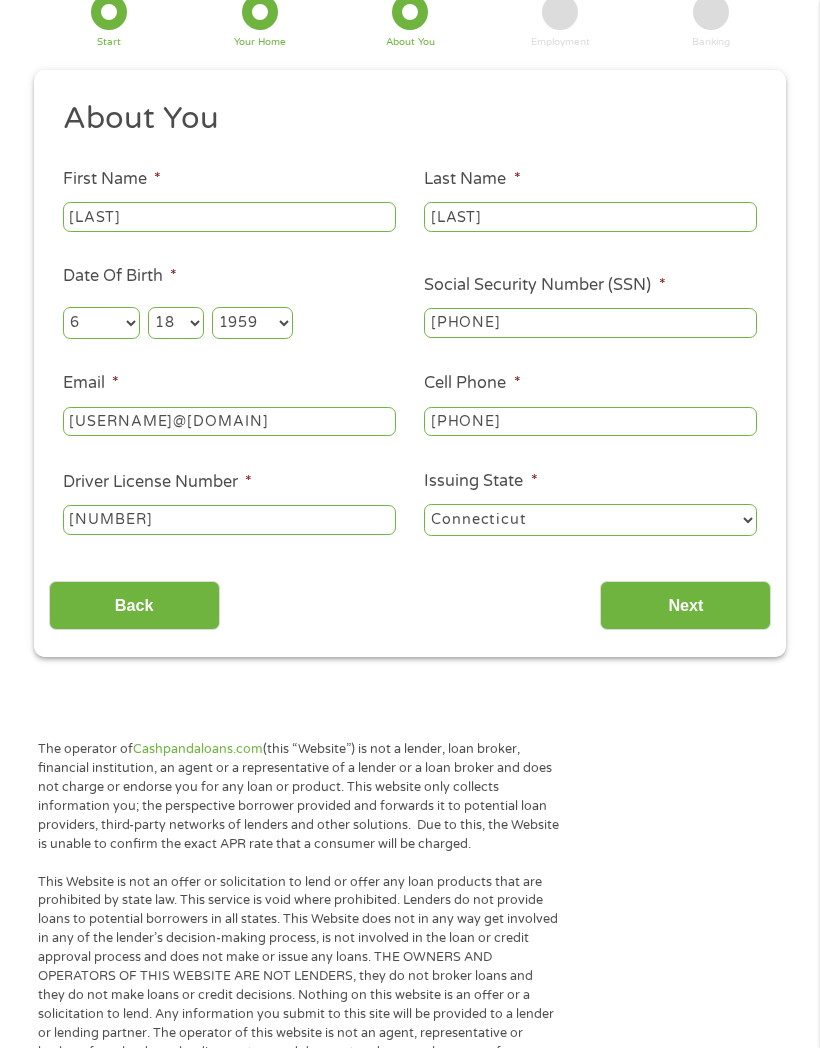scroll, scrollTop: 8, scrollLeft: 8, axis: both 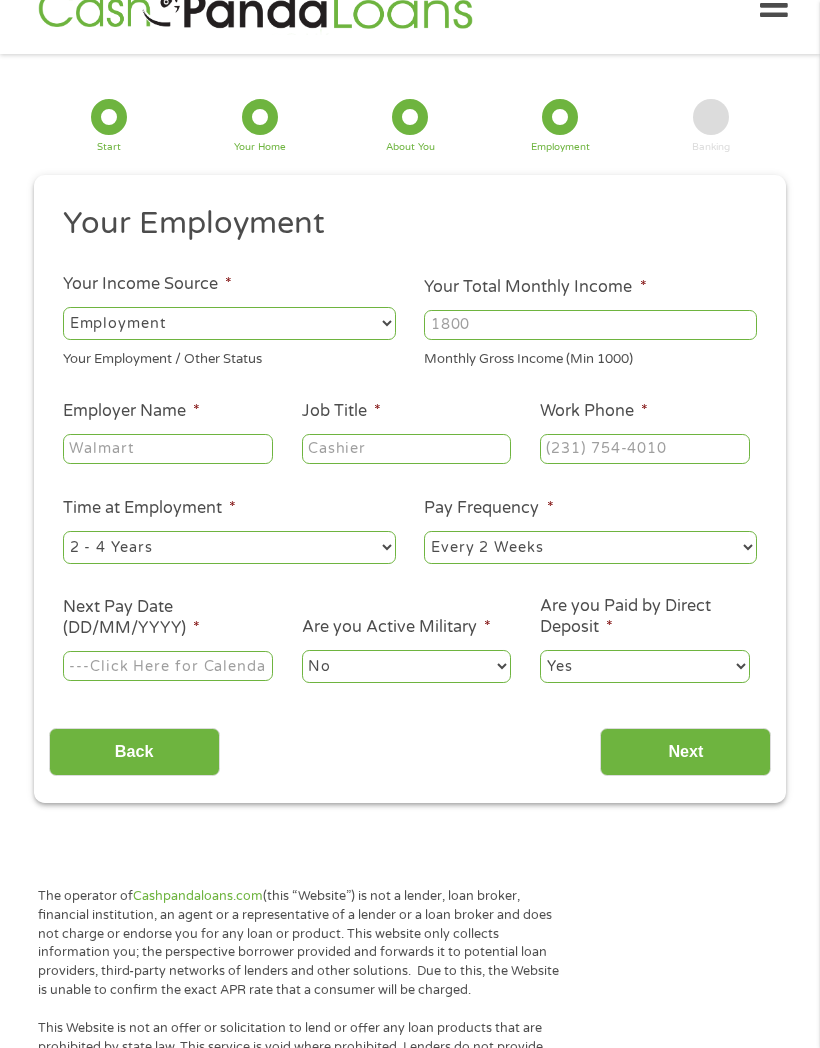click on "--- Choose one --- Employment Self Employed Benefits" at bounding box center (229, 323) 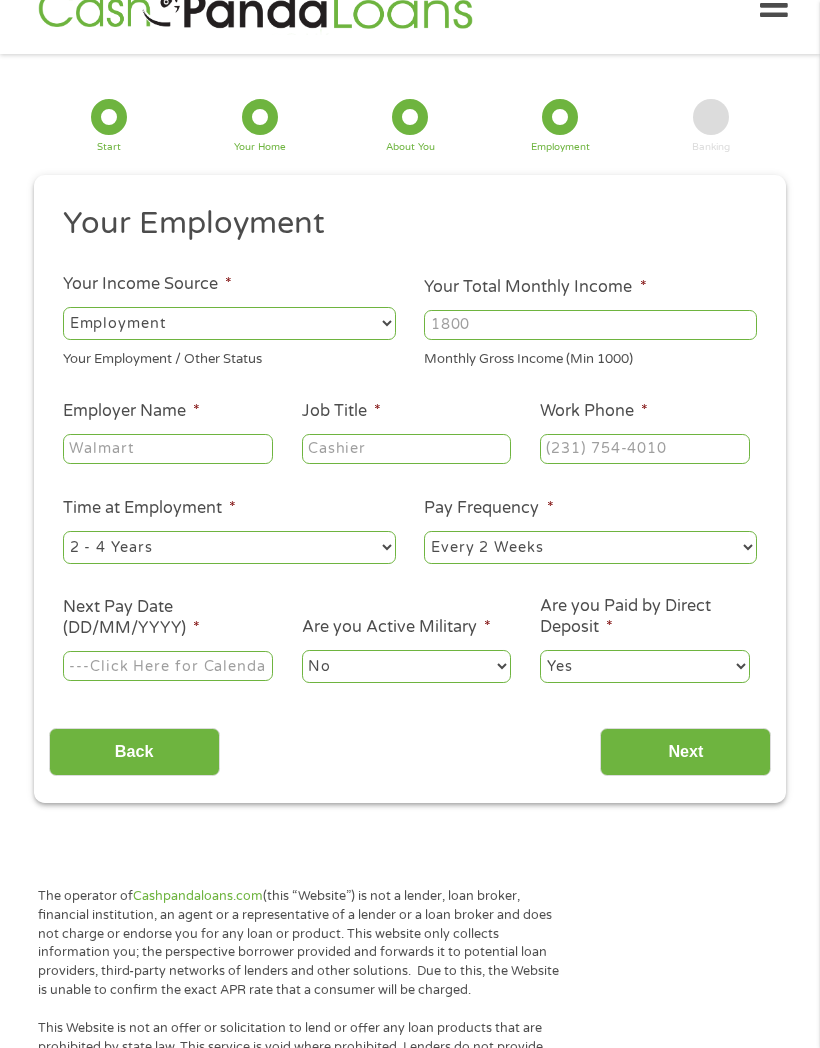 select on "benefits" 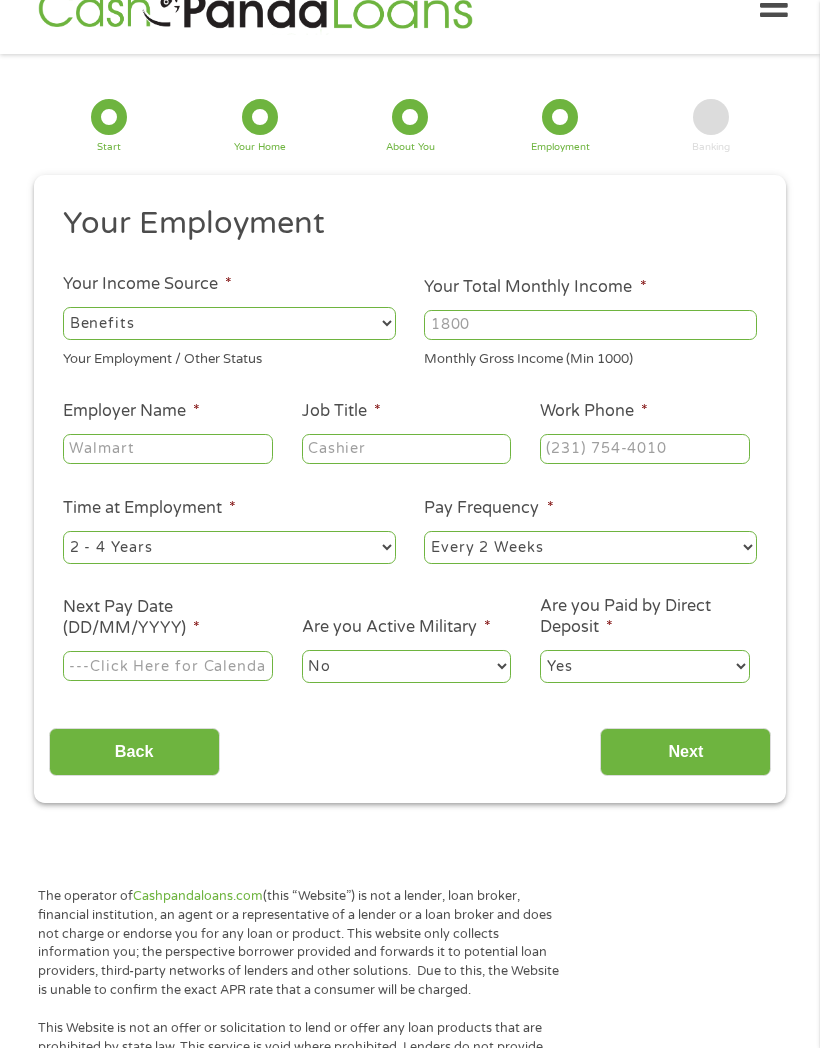 type on "Other" 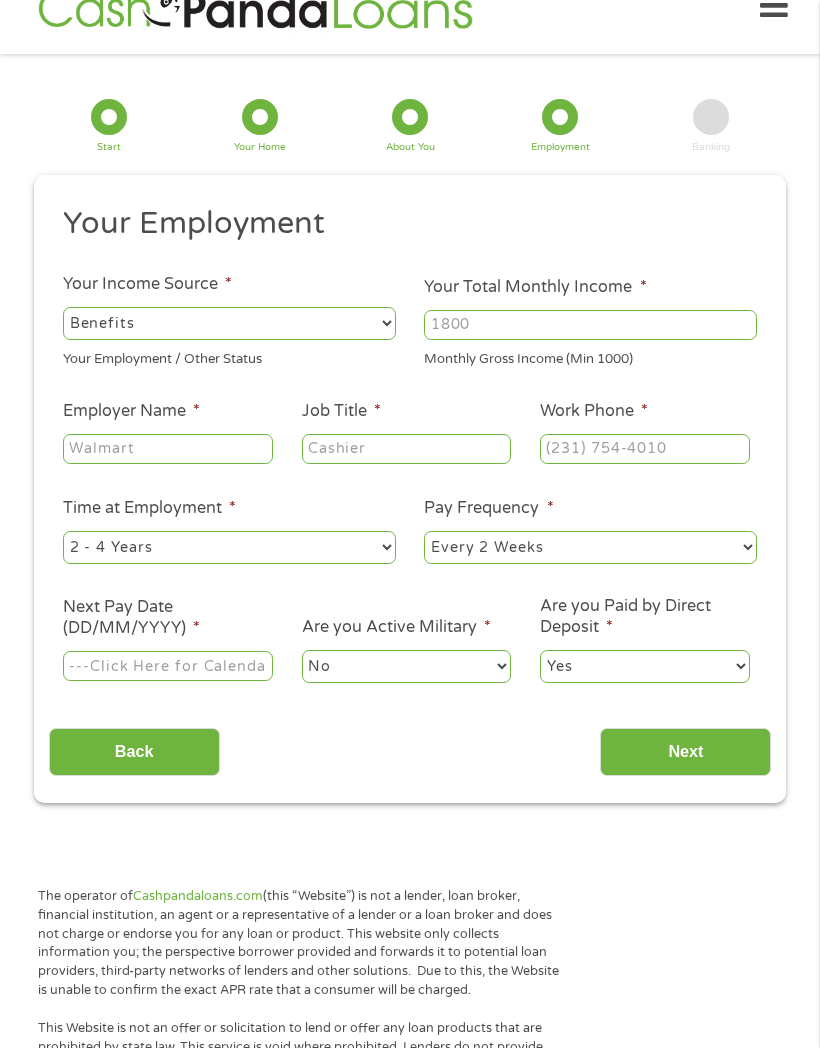 type on "[PHONE]" 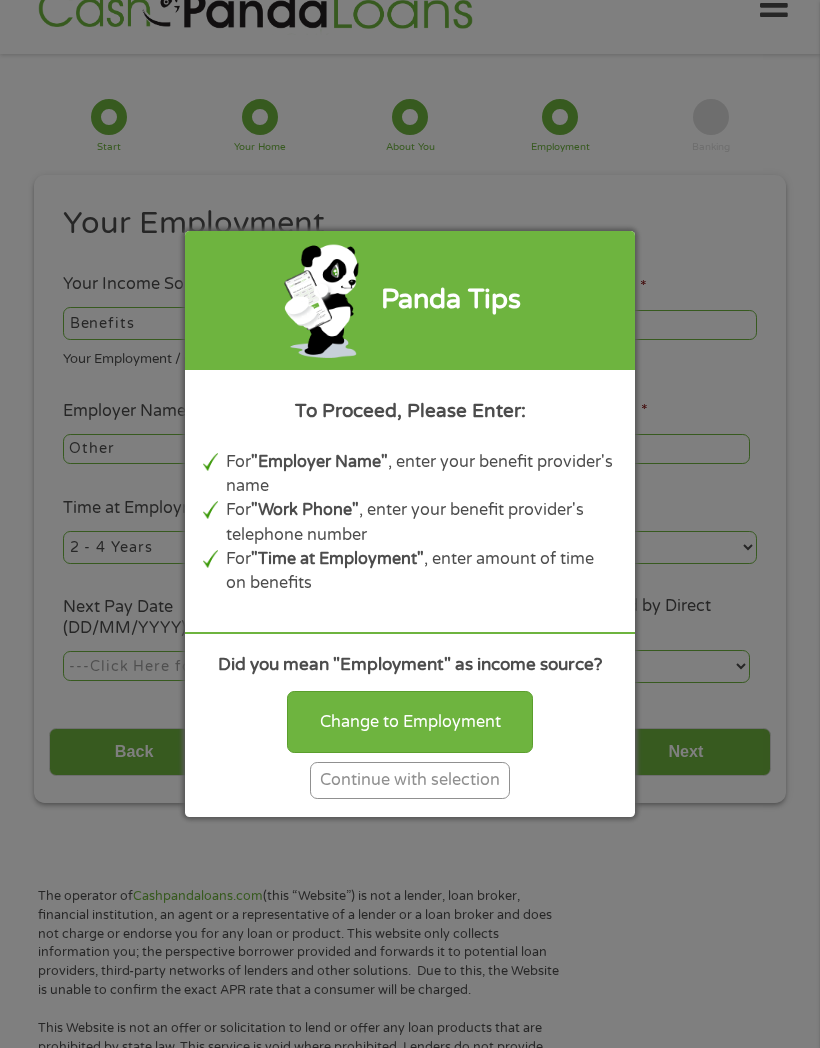 click on "Change to Employment" at bounding box center (410, 722) 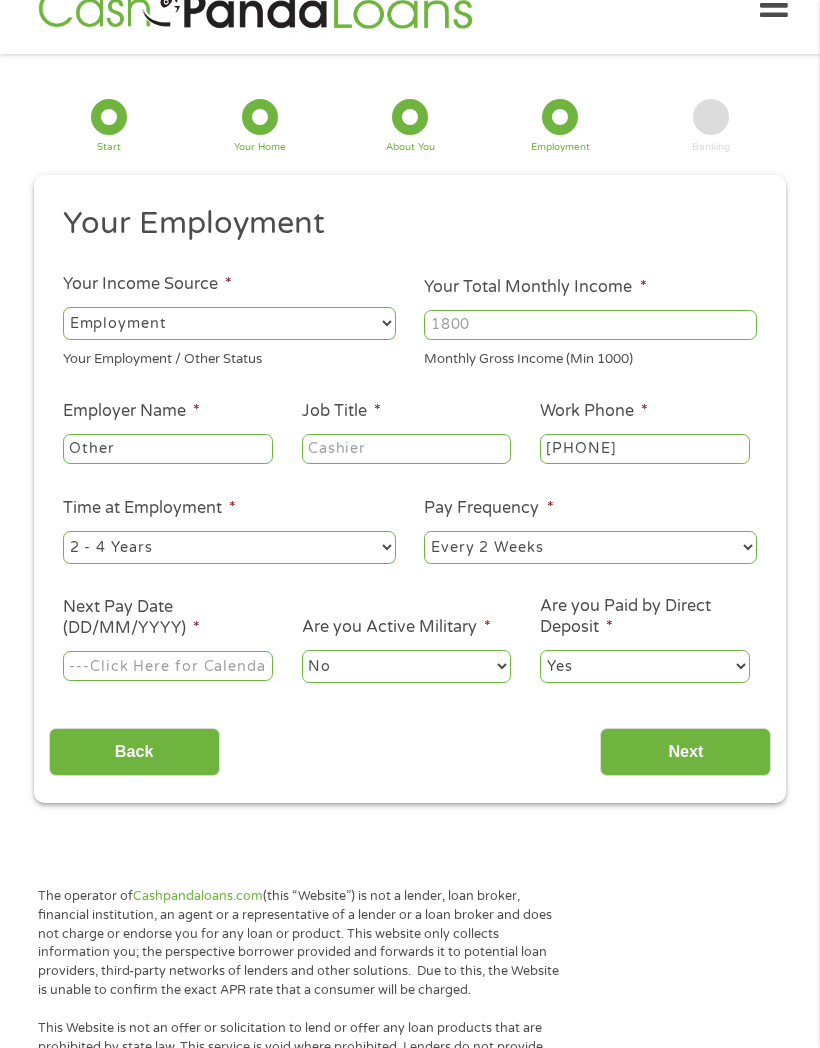 click on "Your Total Monthly Income *" at bounding box center (590, 325) 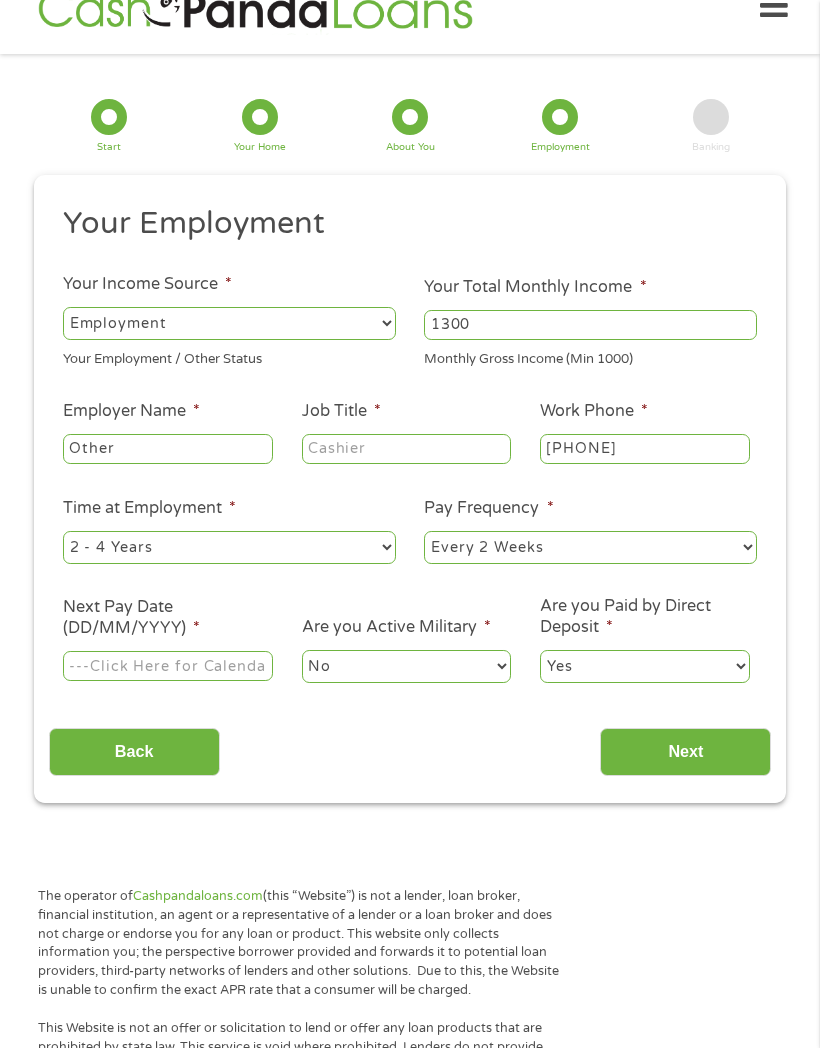 type on "1300" 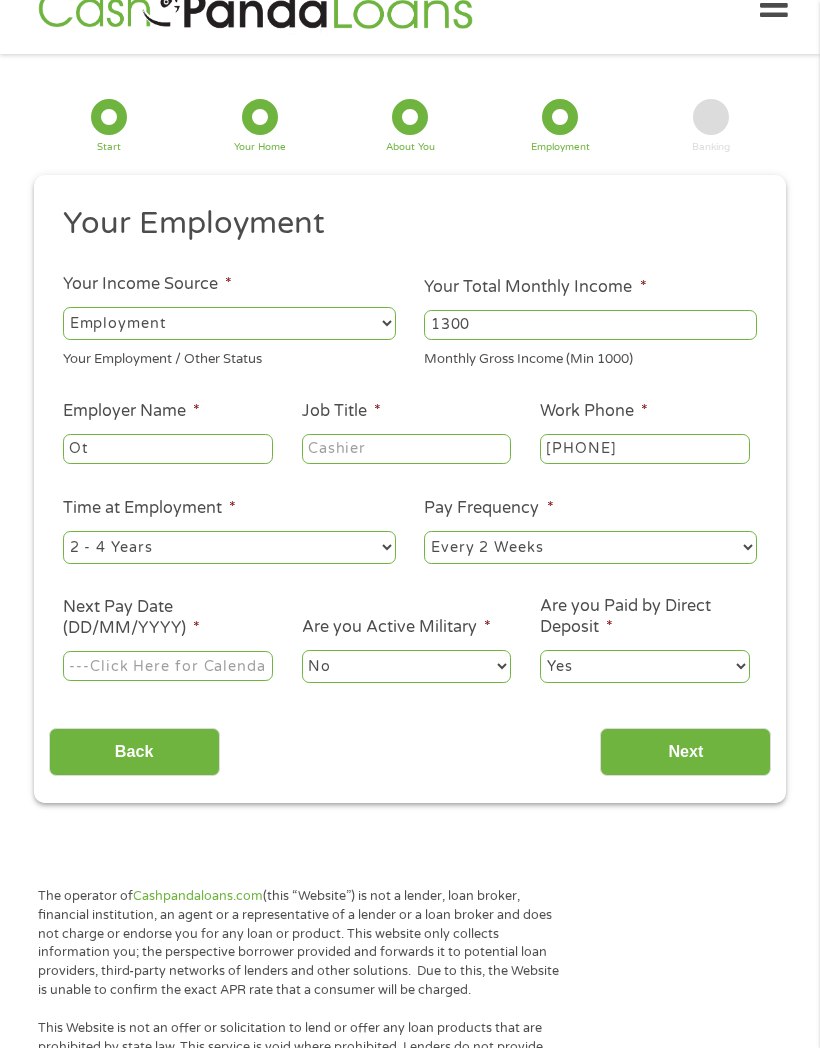 type on "O" 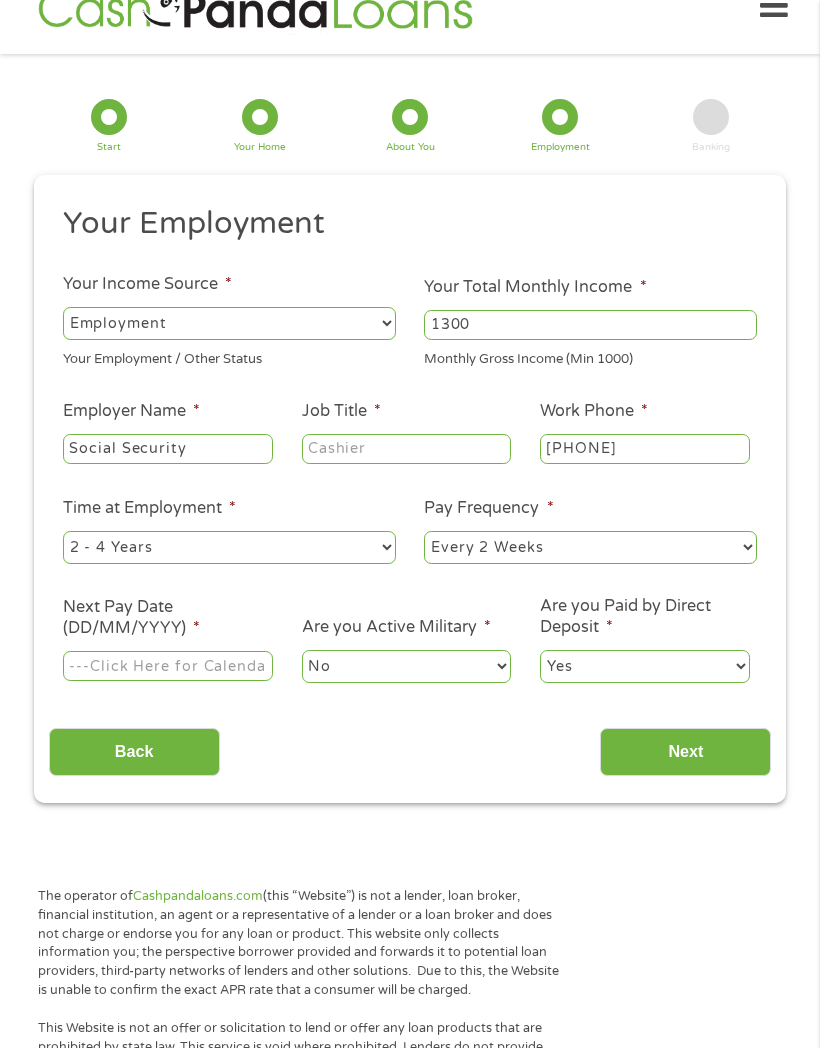 type on "Social Security" 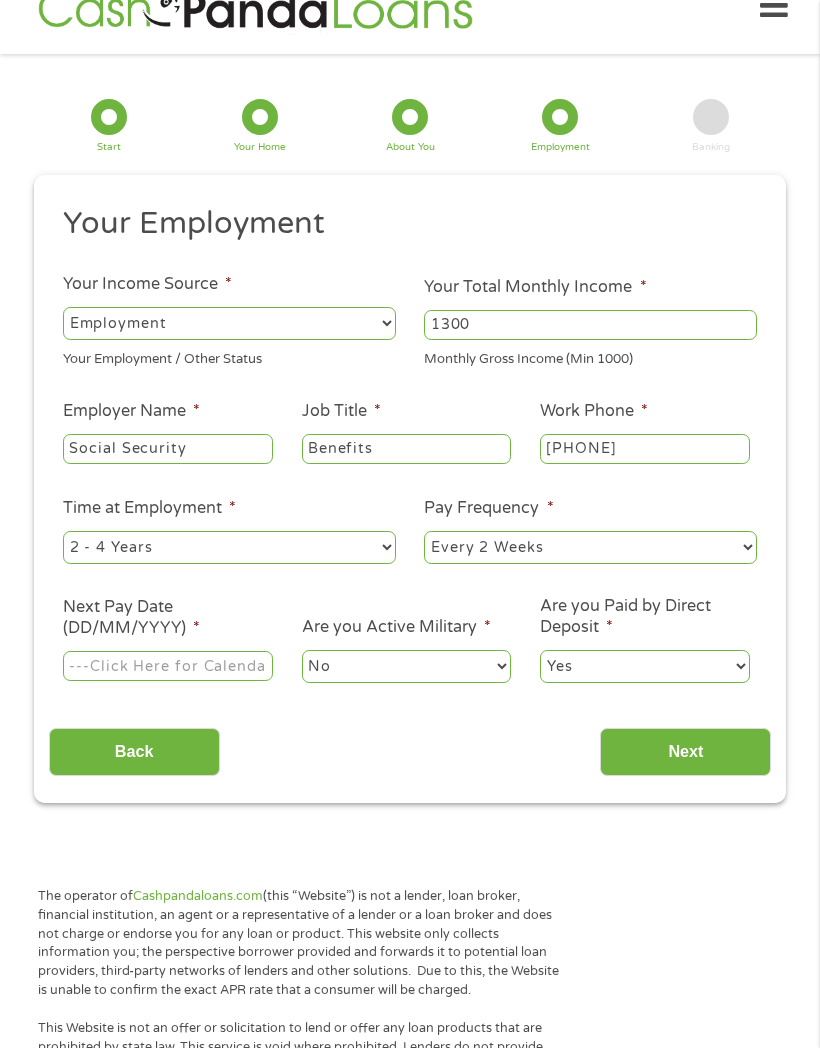type on "Benefits" 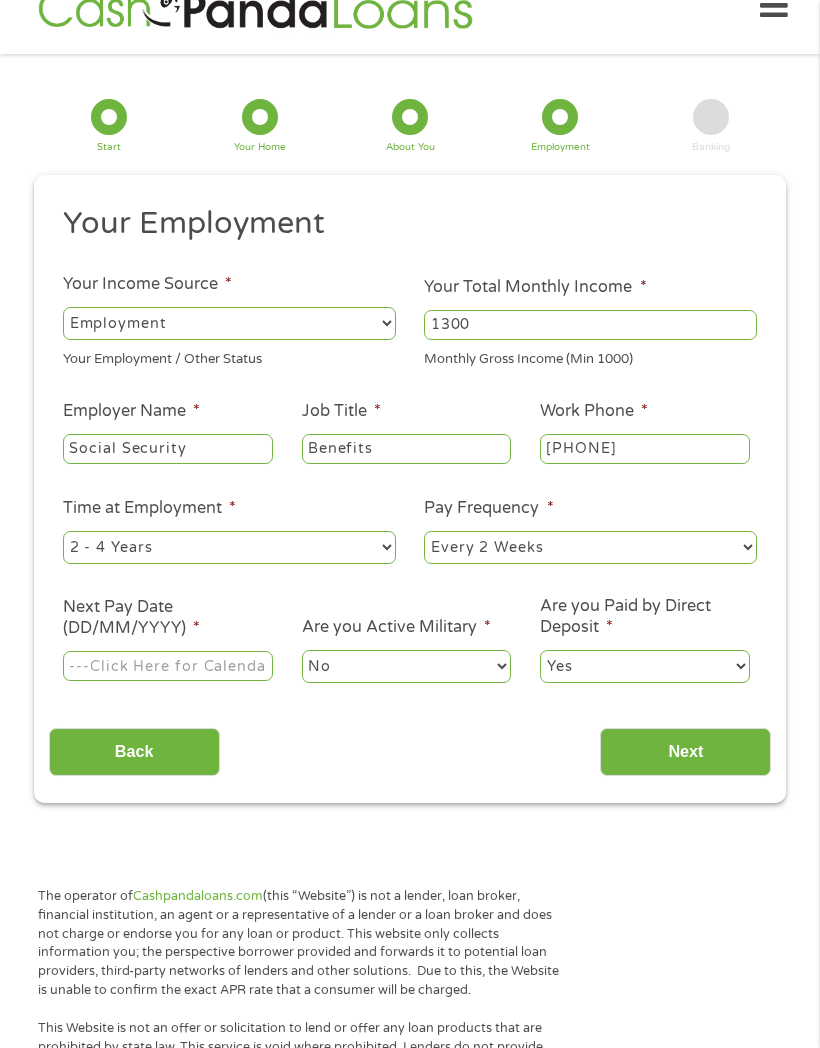 select on "60months" 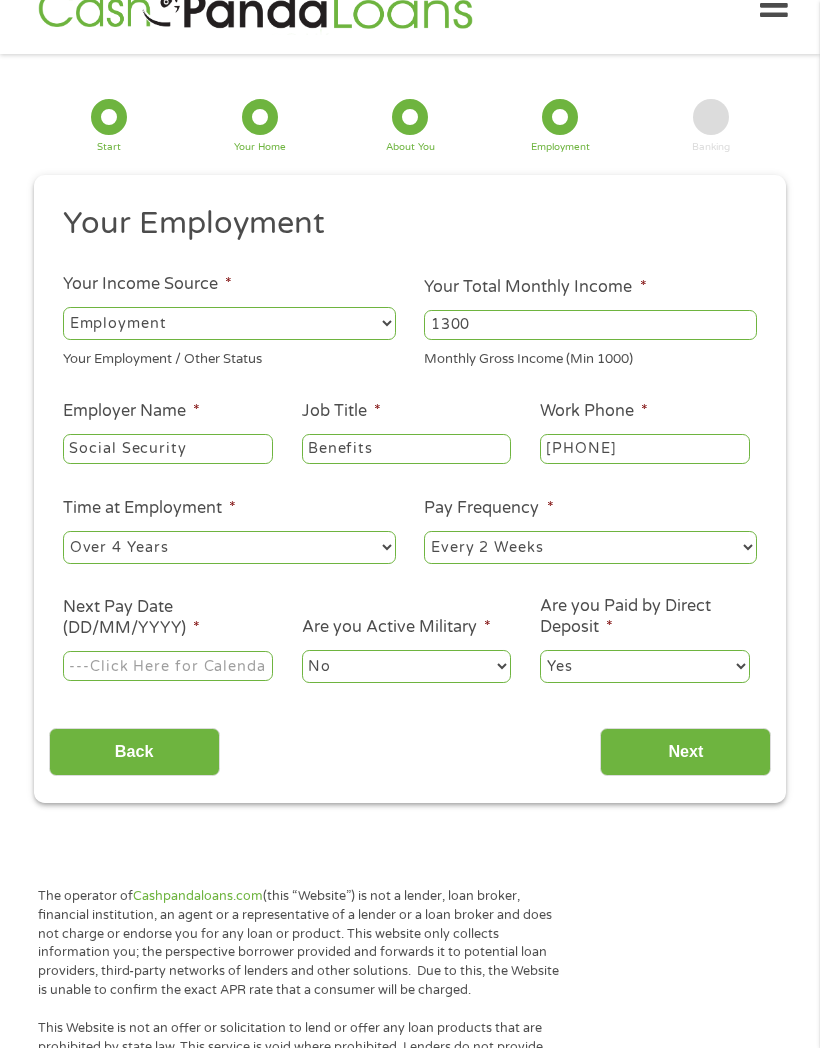 click on "--- Choose one --- Every 2 Weeks Every Week Monthly Semi-Monthly" at bounding box center [590, 547] 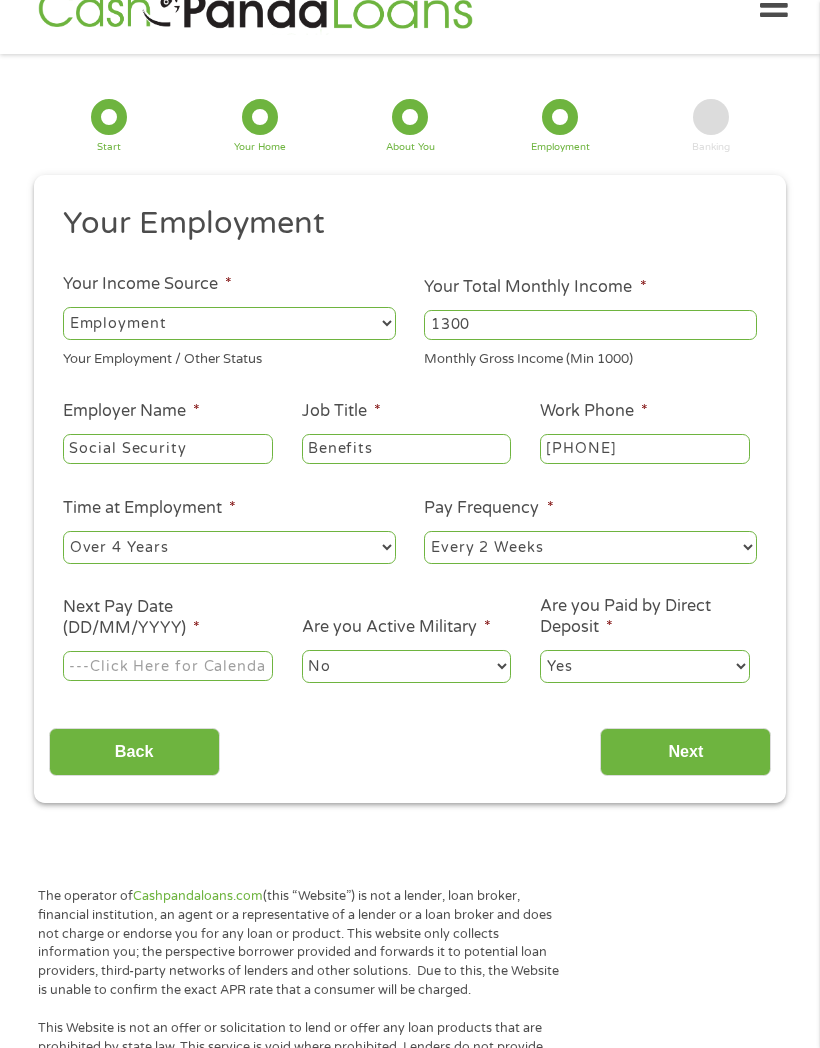 select on "monthly" 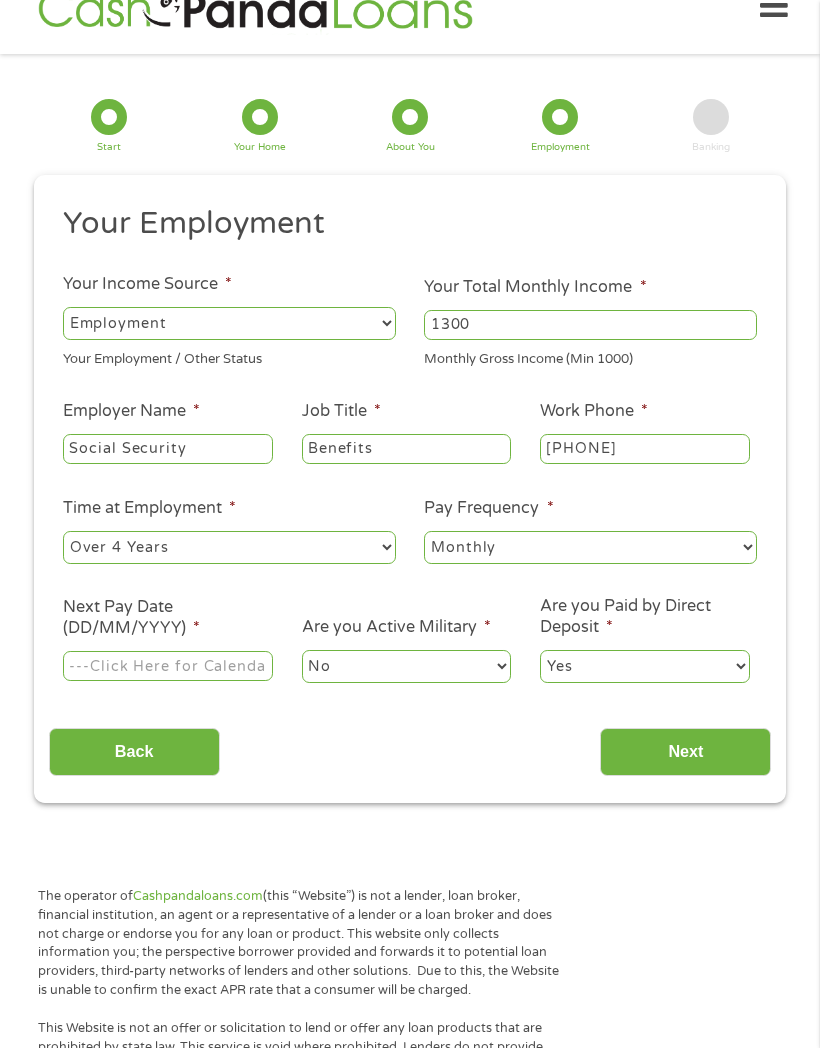click on "Next Pay Date (DD/MM/YYYY) *" at bounding box center [168, 666] 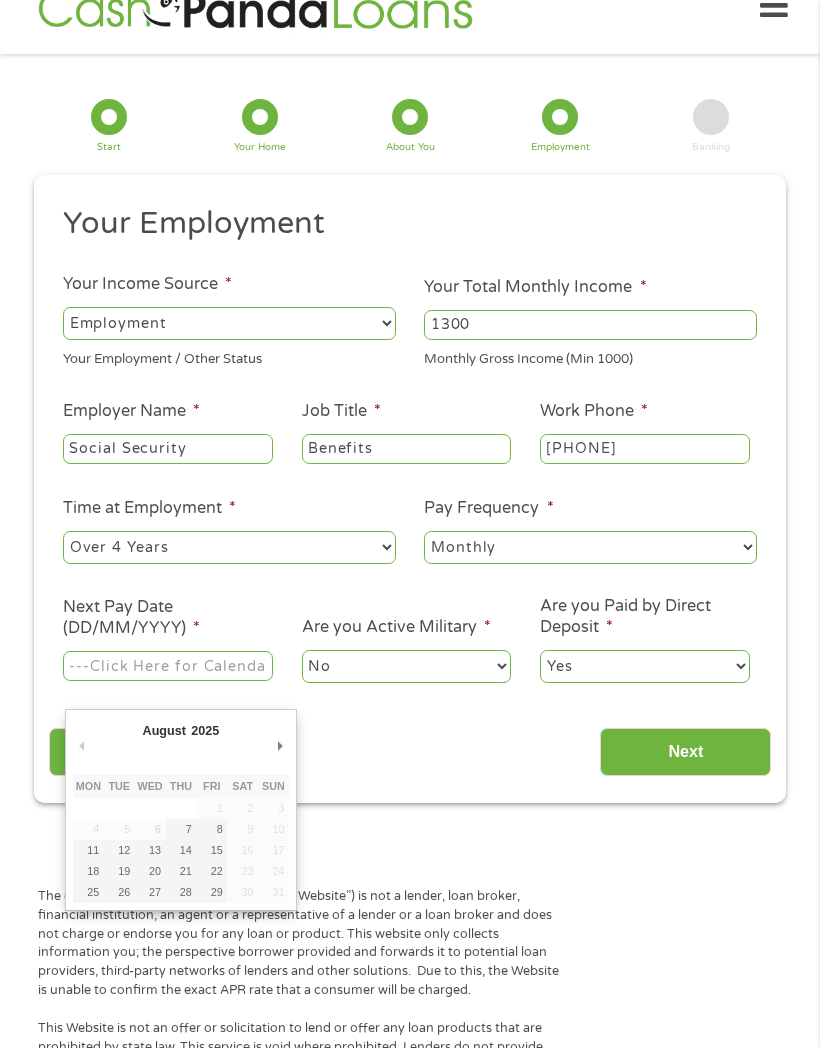 type on "28/08/2025" 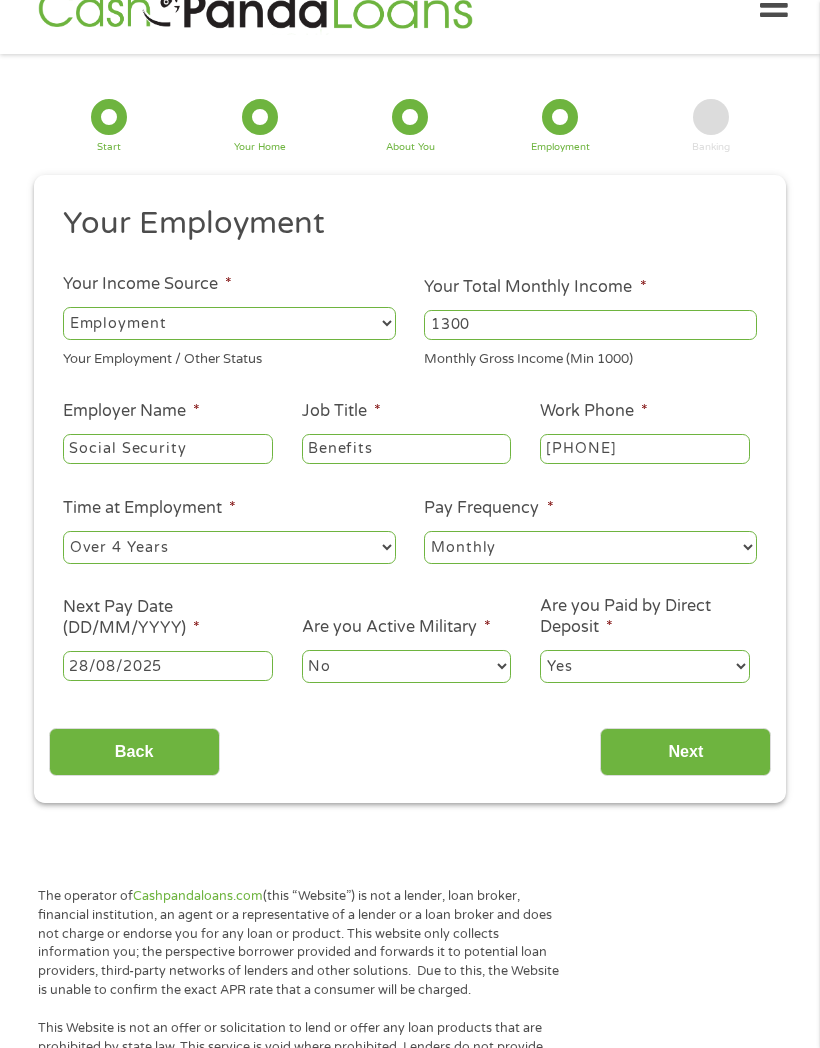 click on "Next" at bounding box center [685, 752] 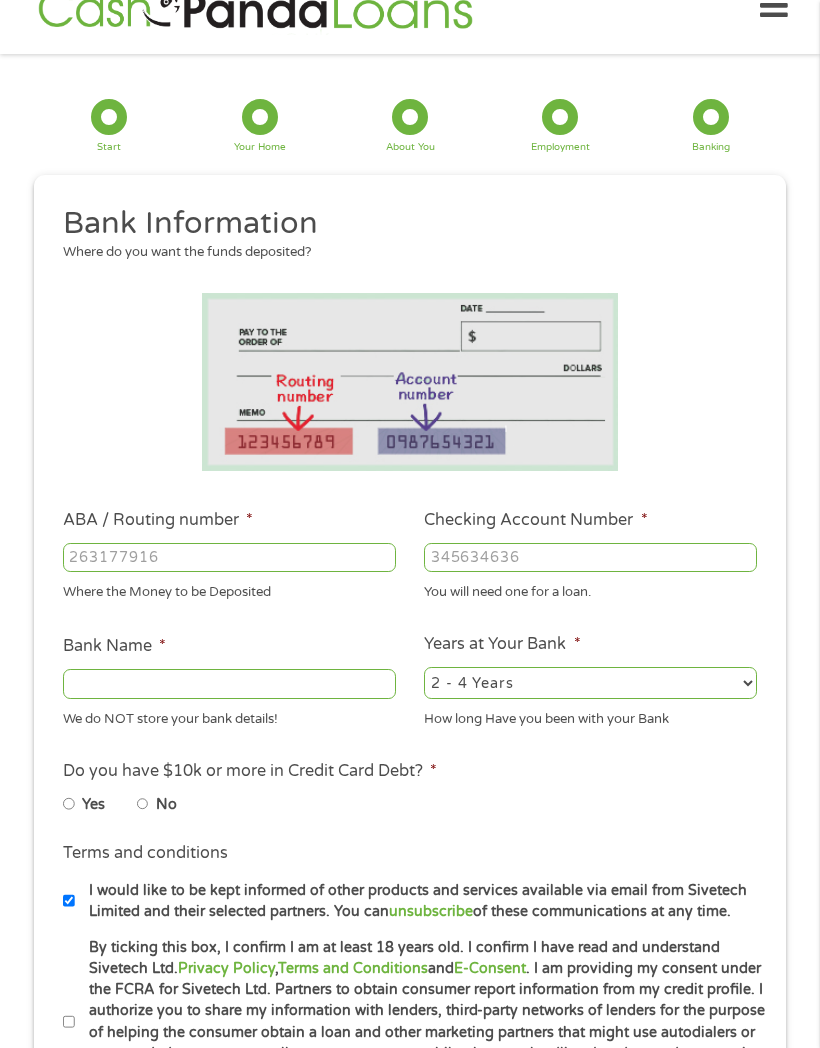 scroll, scrollTop: 8, scrollLeft: 8, axis: both 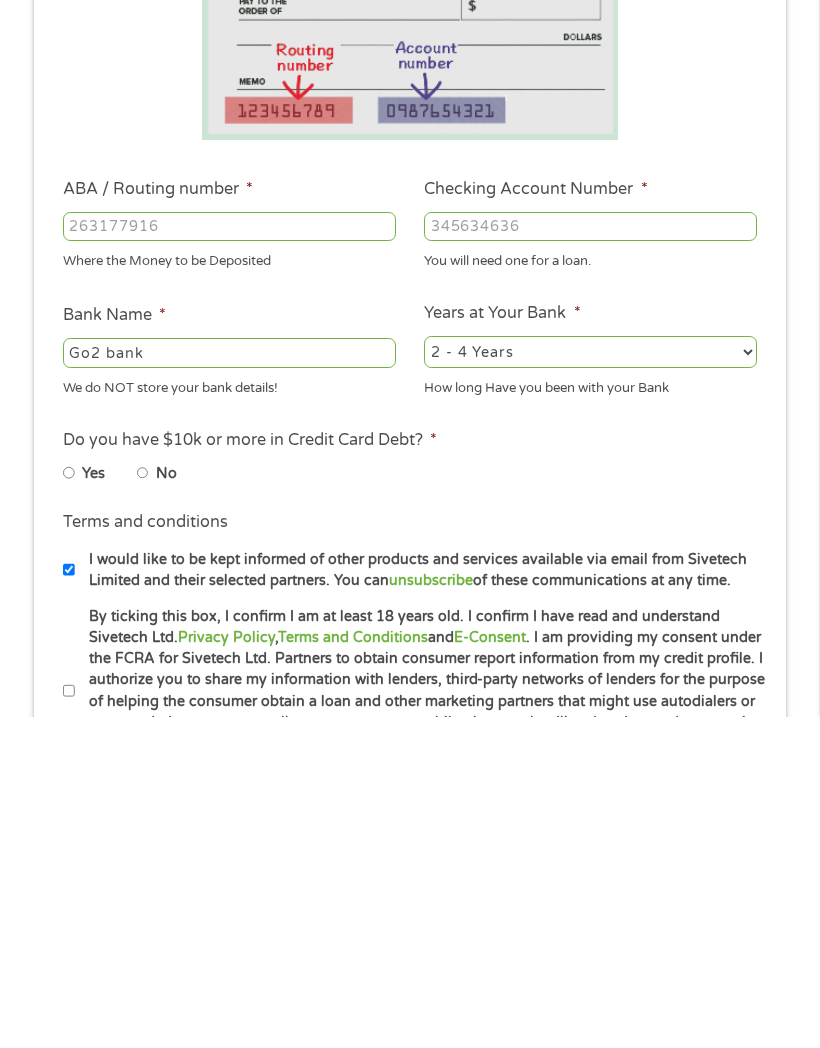 type on "Go2 bank" 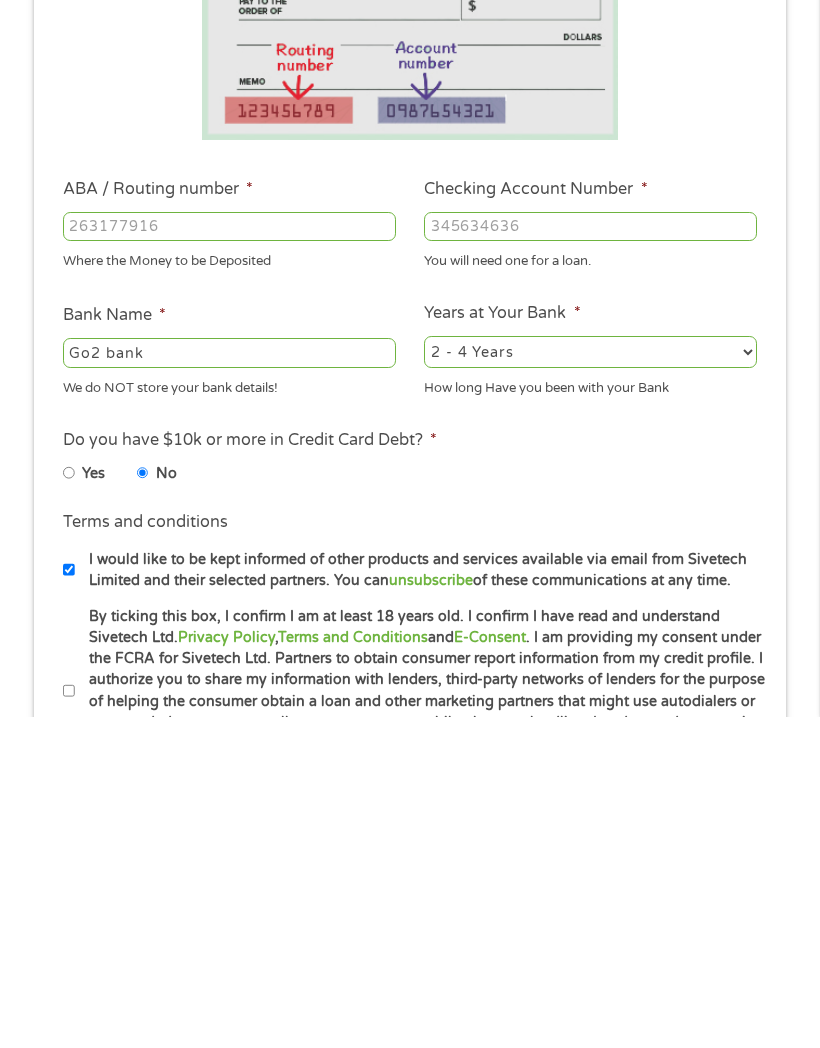 scroll, scrollTop: 372, scrollLeft: 0, axis: vertical 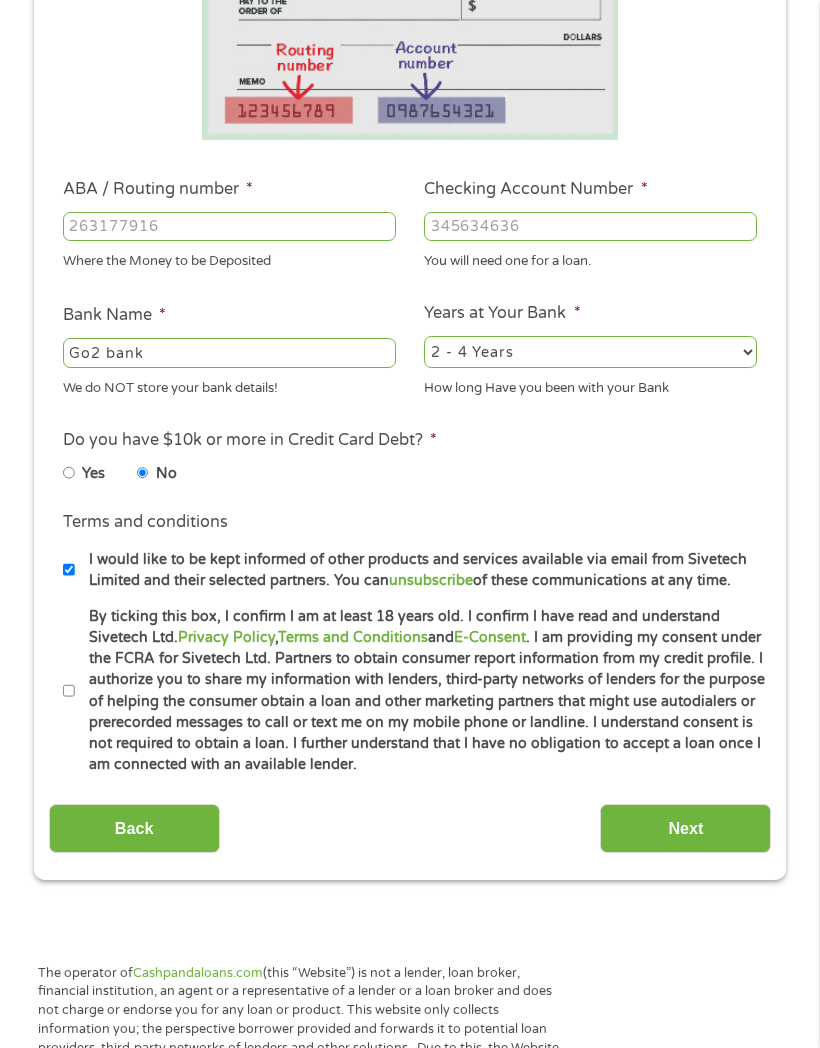 click on "ABA / Routing number *" at bounding box center [229, 227] 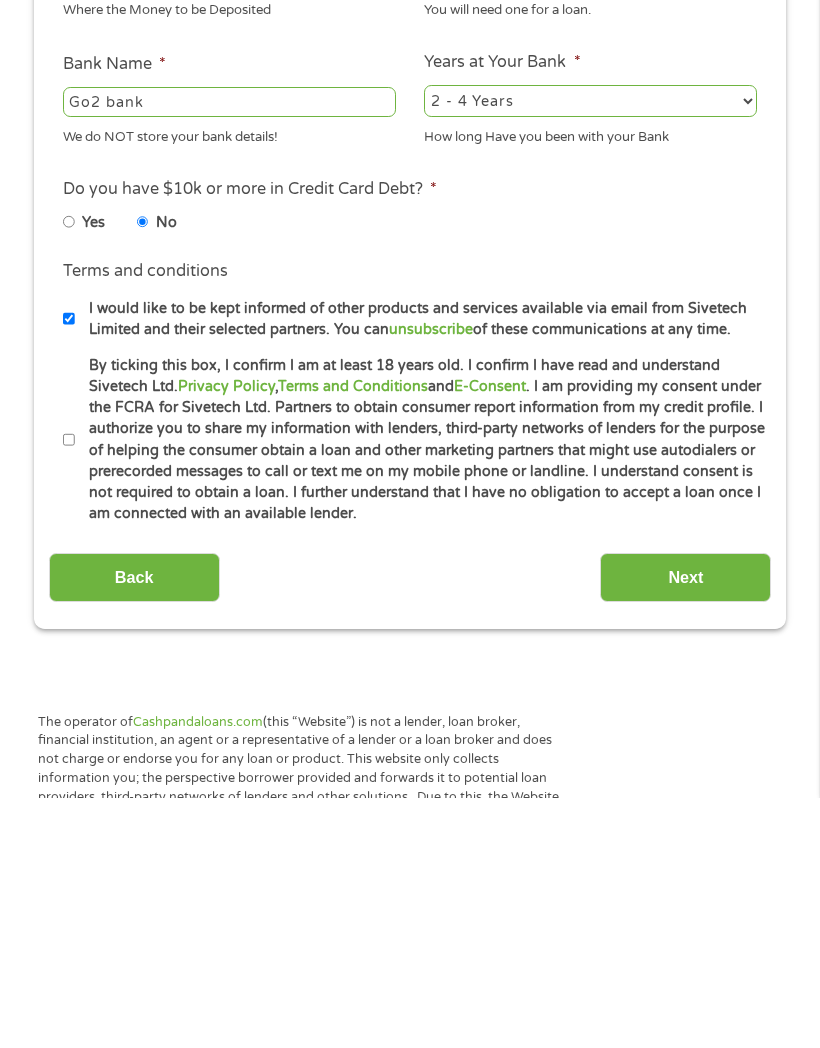 type on "[NUMBER]" 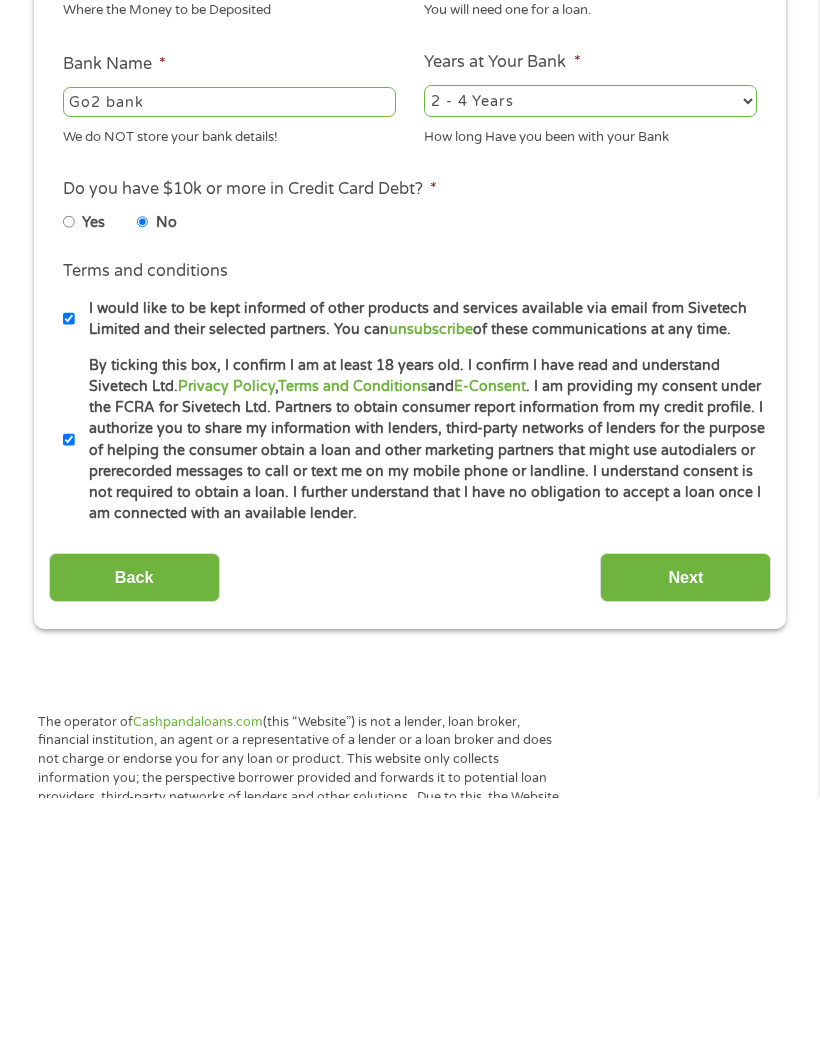scroll, scrollTop: 623, scrollLeft: 0, axis: vertical 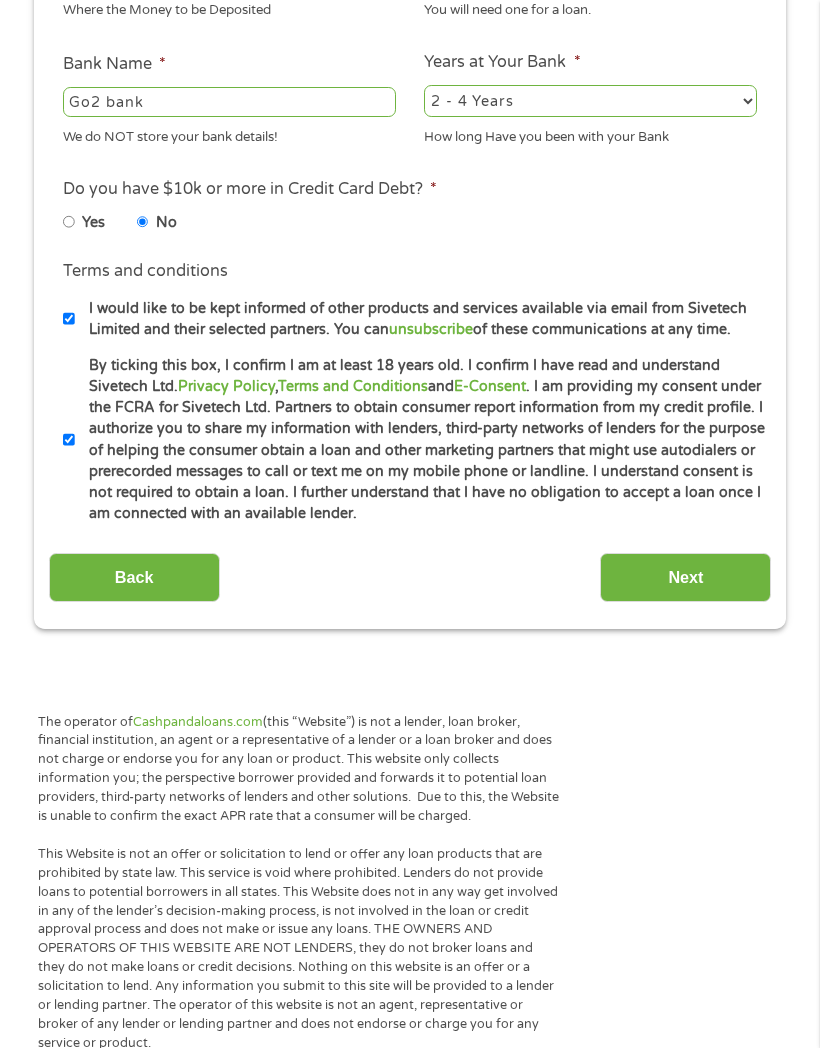 click on "Next" at bounding box center [685, 577] 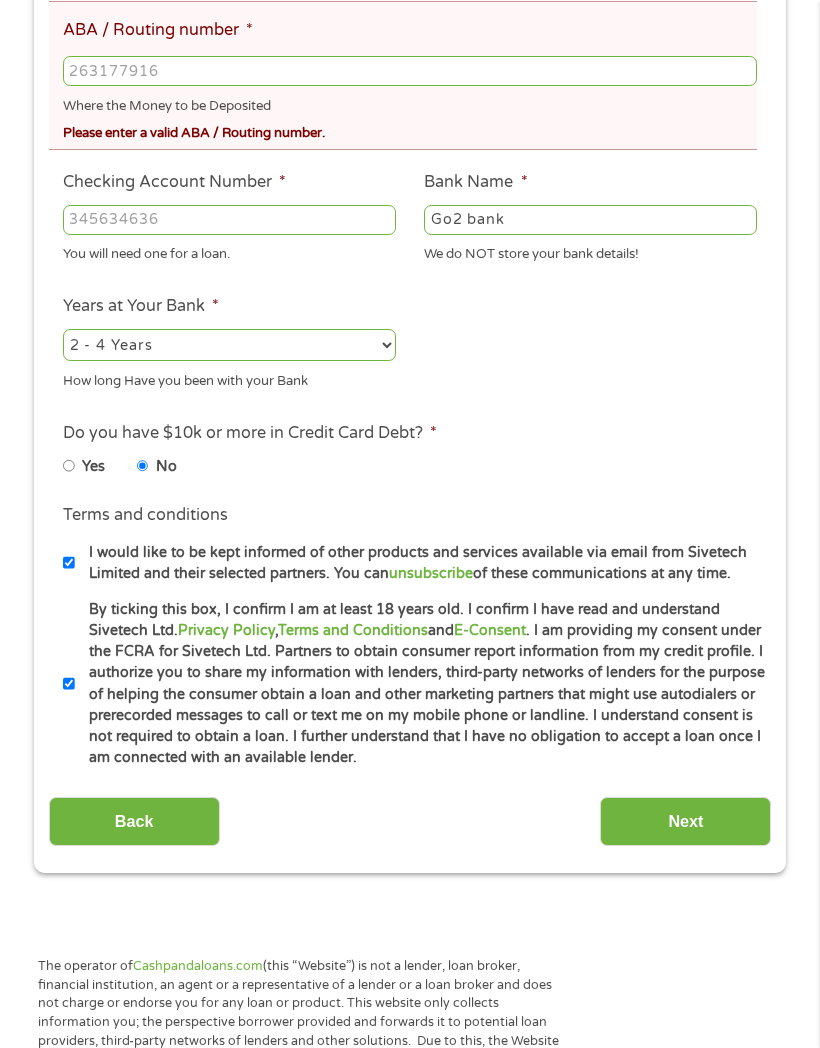 scroll, scrollTop: 8, scrollLeft: 8, axis: both 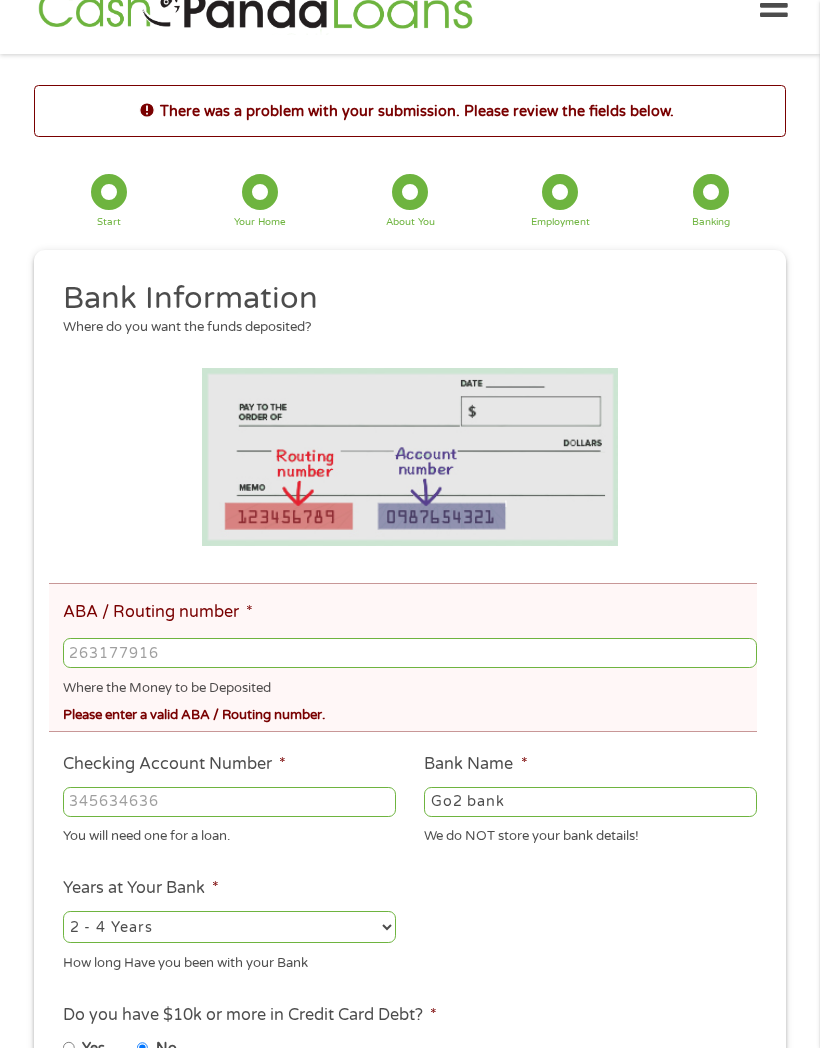 click on "[NUMBER]" at bounding box center [410, 653] 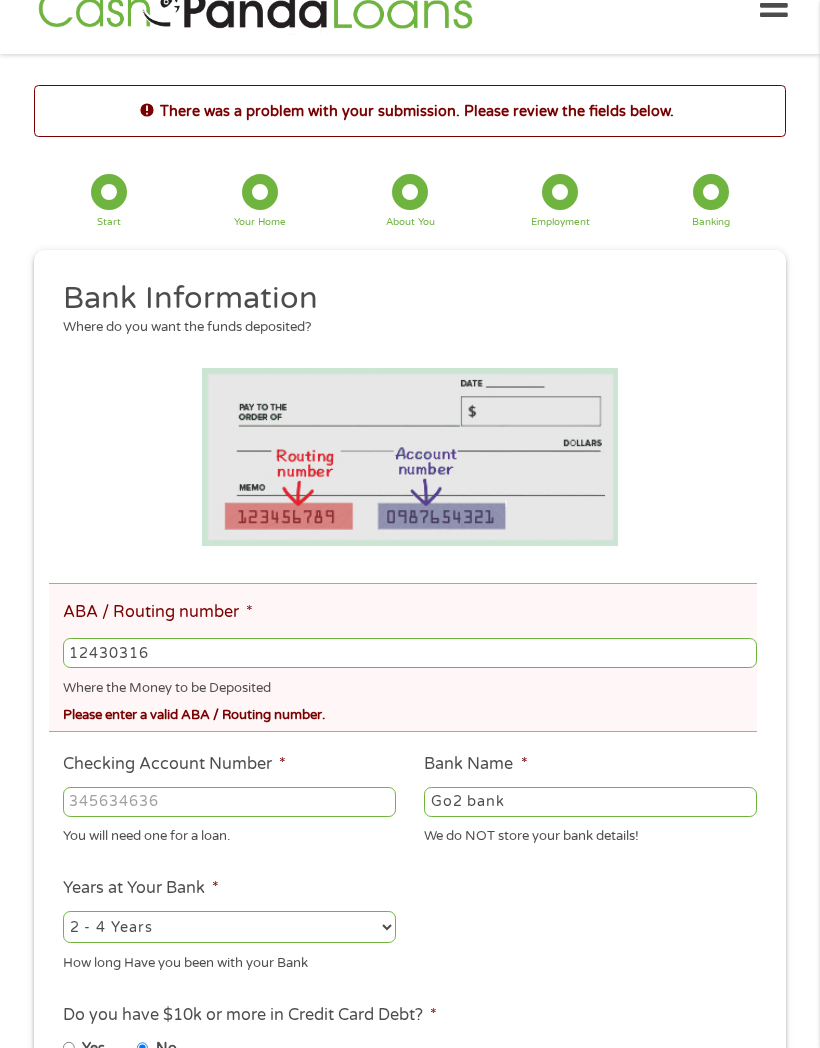 type on "124303162" 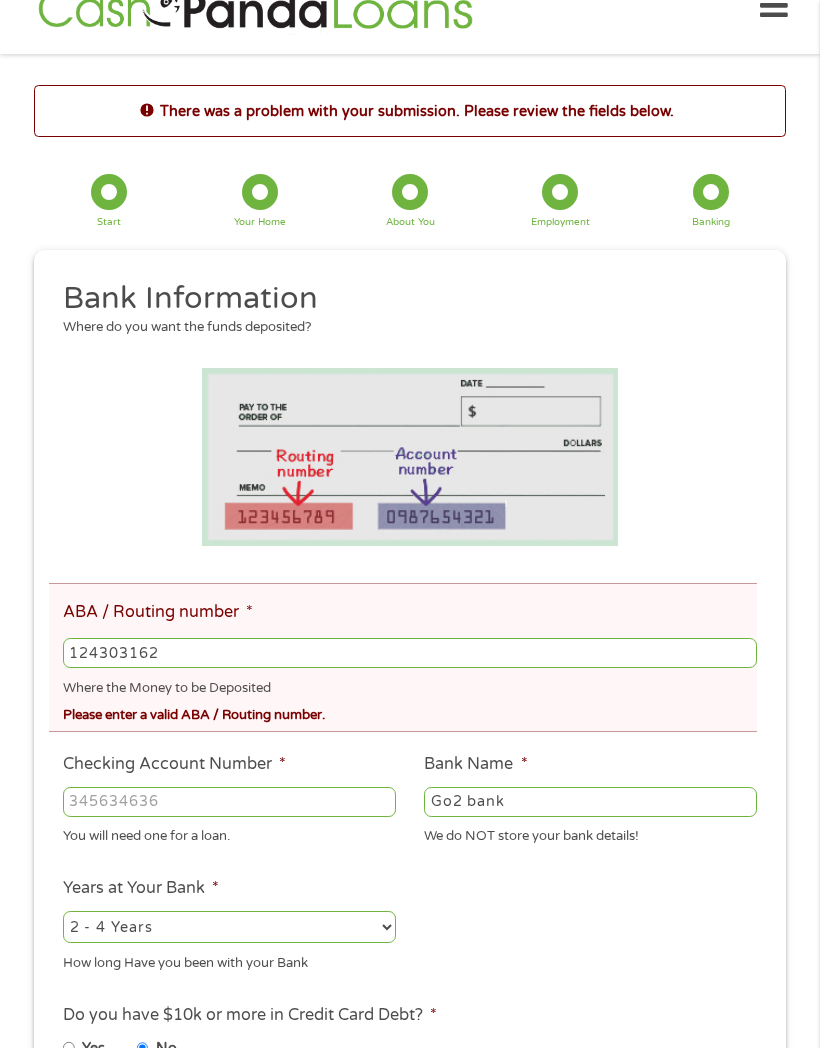type on "GOBANK A DIVISION OF GREEN DOT BANK" 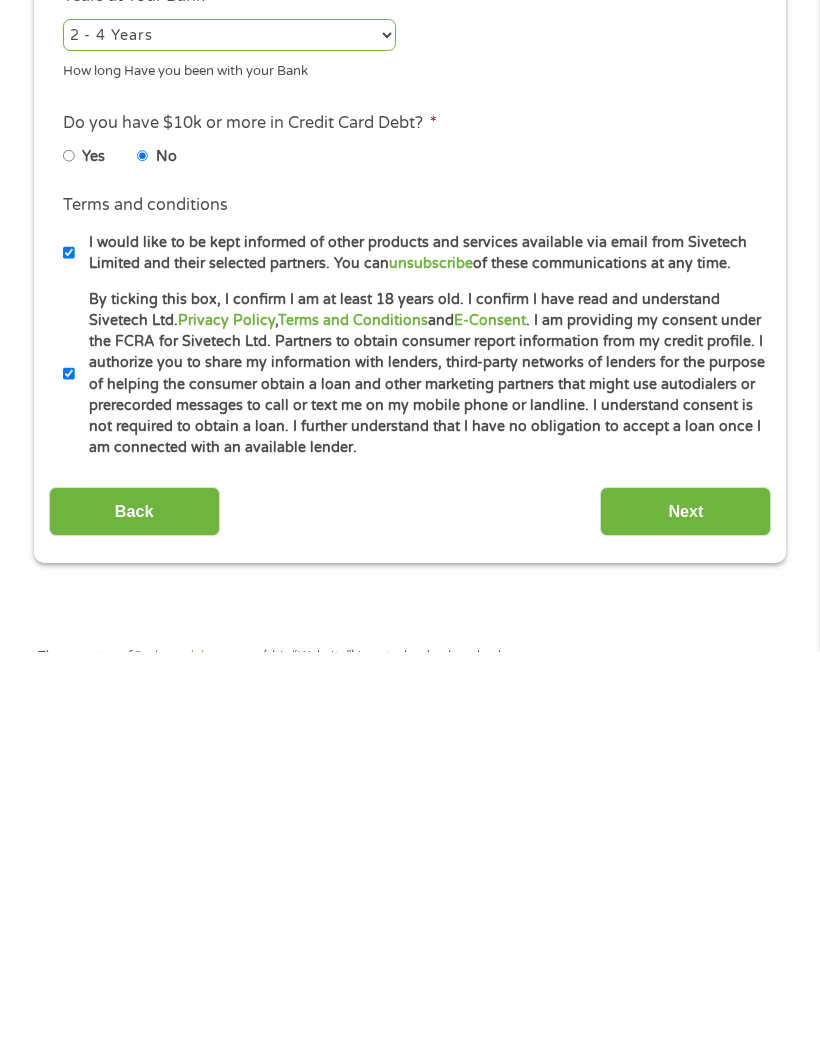 scroll, scrollTop: 557, scrollLeft: 0, axis: vertical 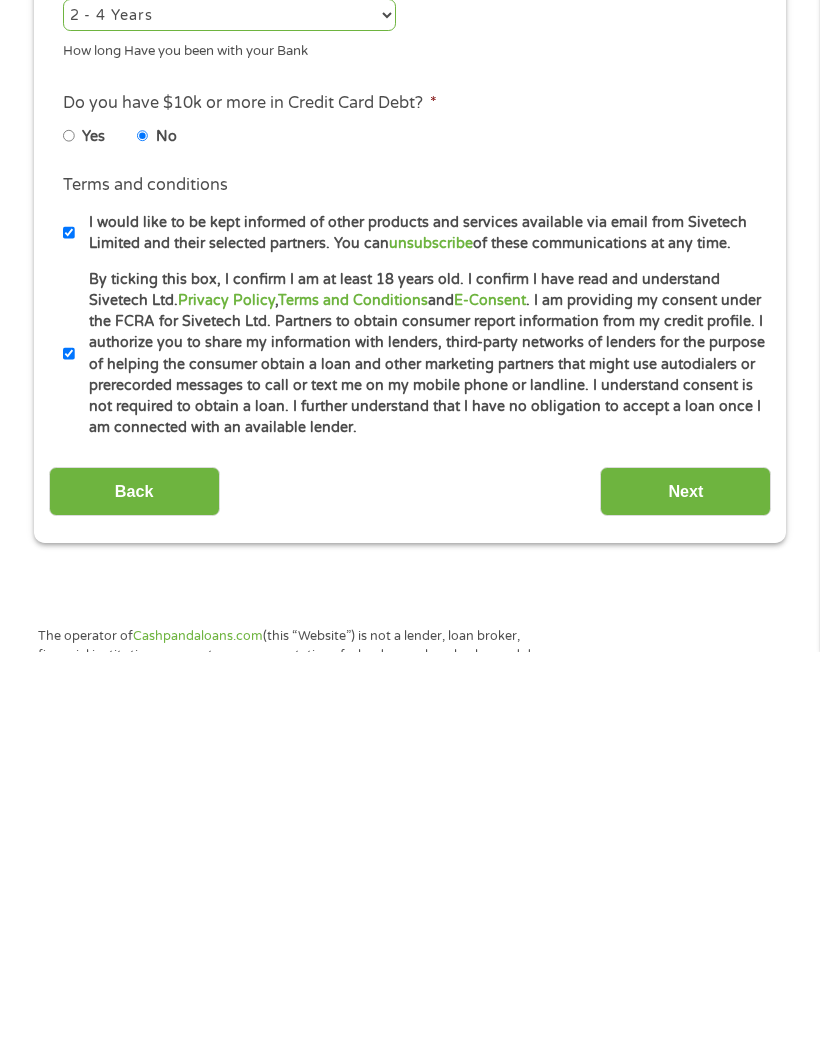 type on "124303162" 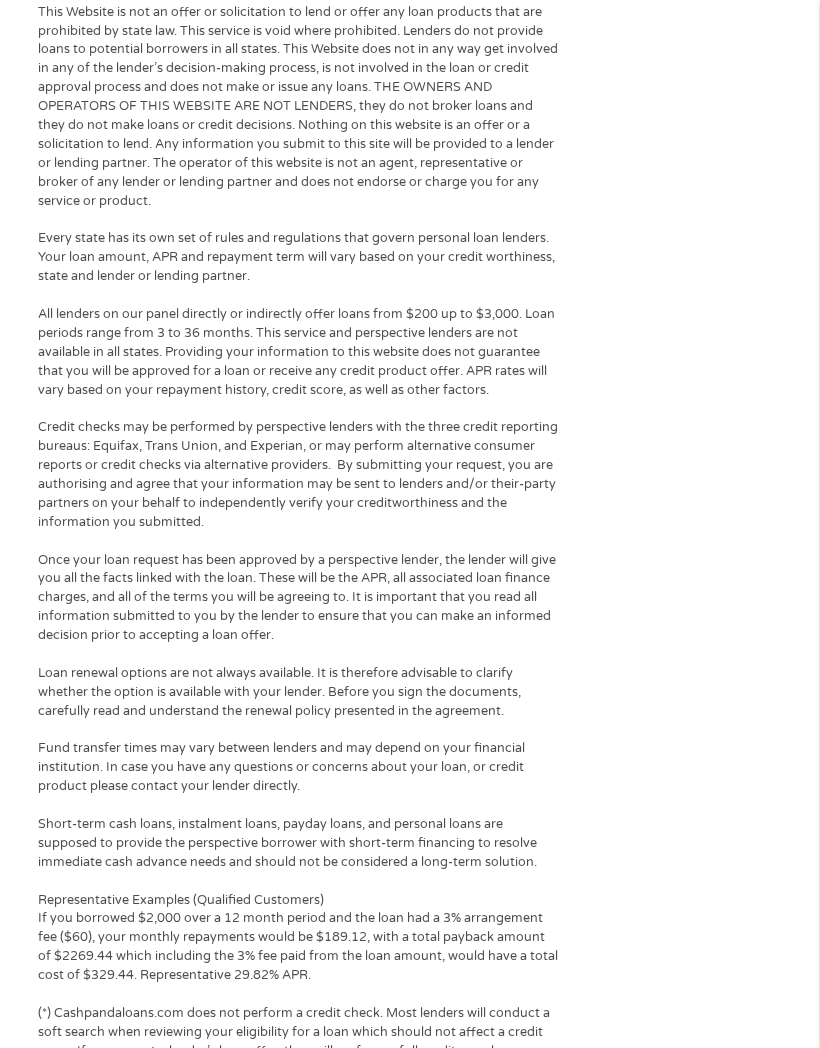 scroll, scrollTop: 8, scrollLeft: 8, axis: both 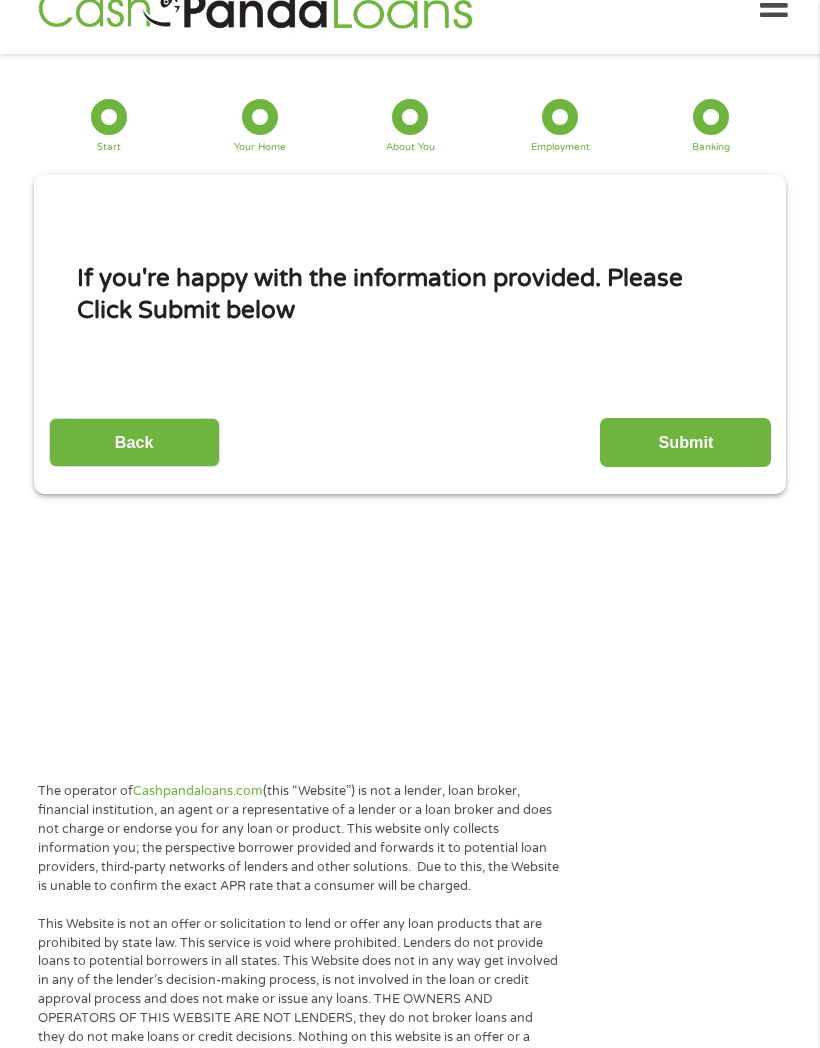click on "Submit" at bounding box center [685, 442] 